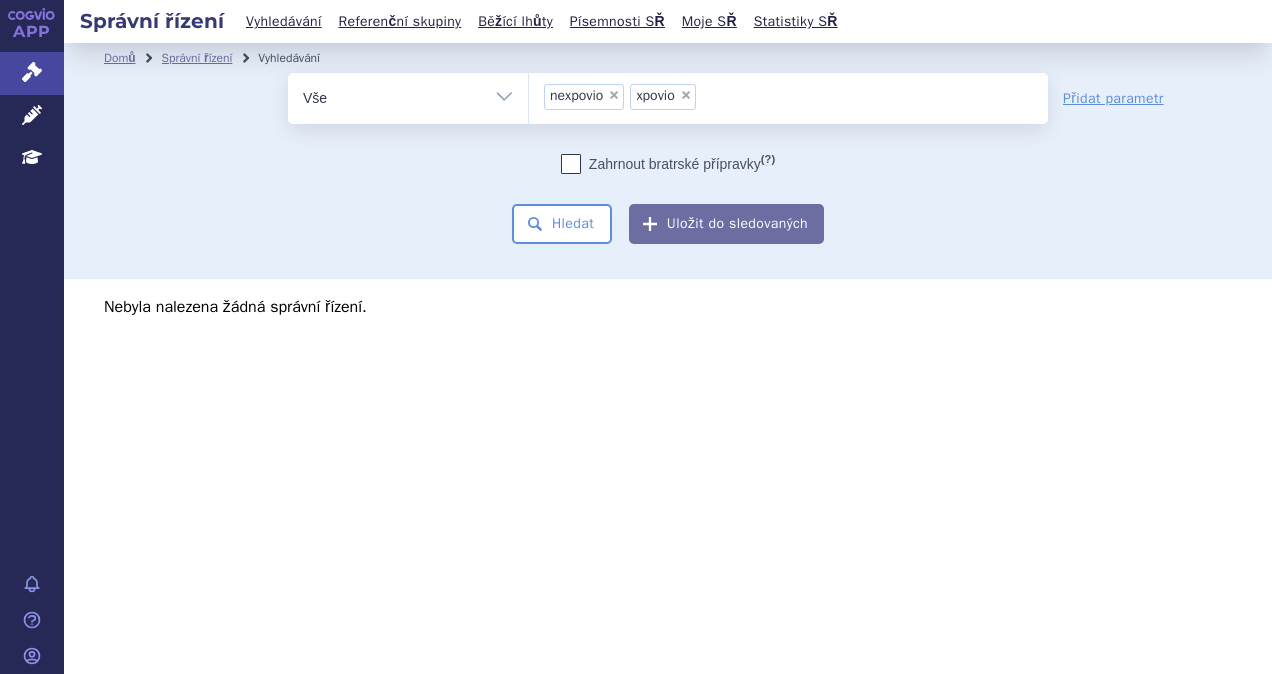 scroll, scrollTop: 0, scrollLeft: 0, axis: both 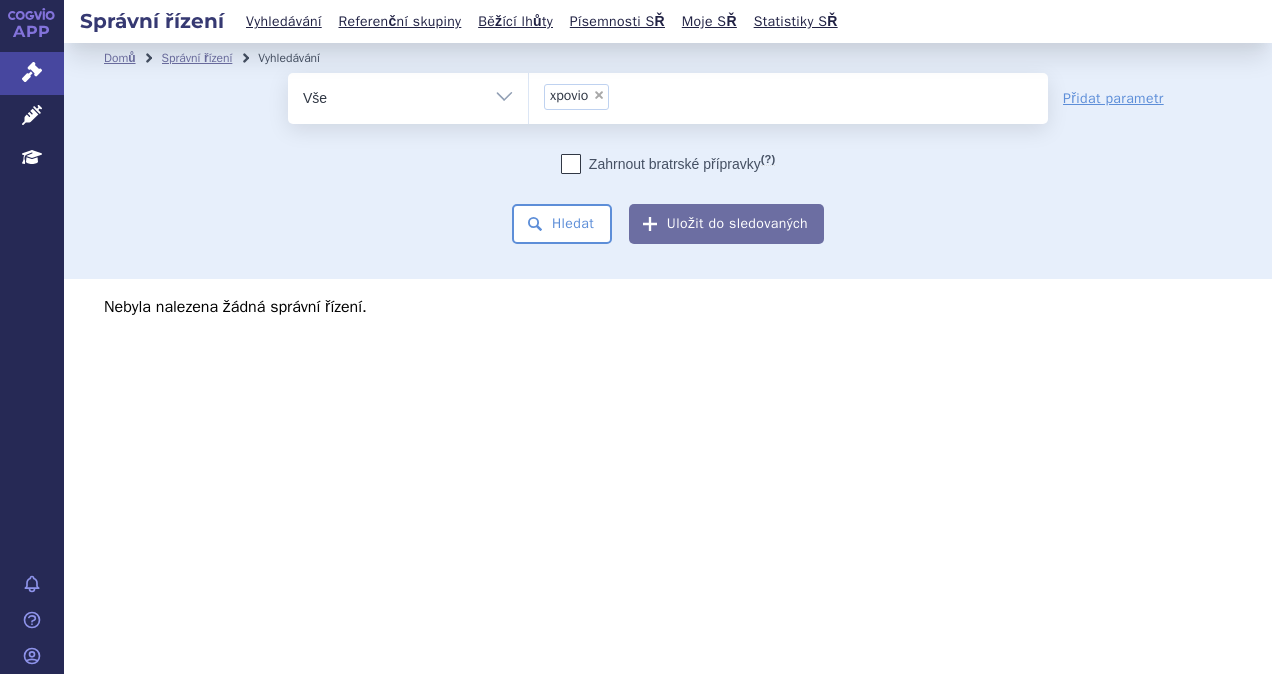 click on "×" at bounding box center (599, 95) 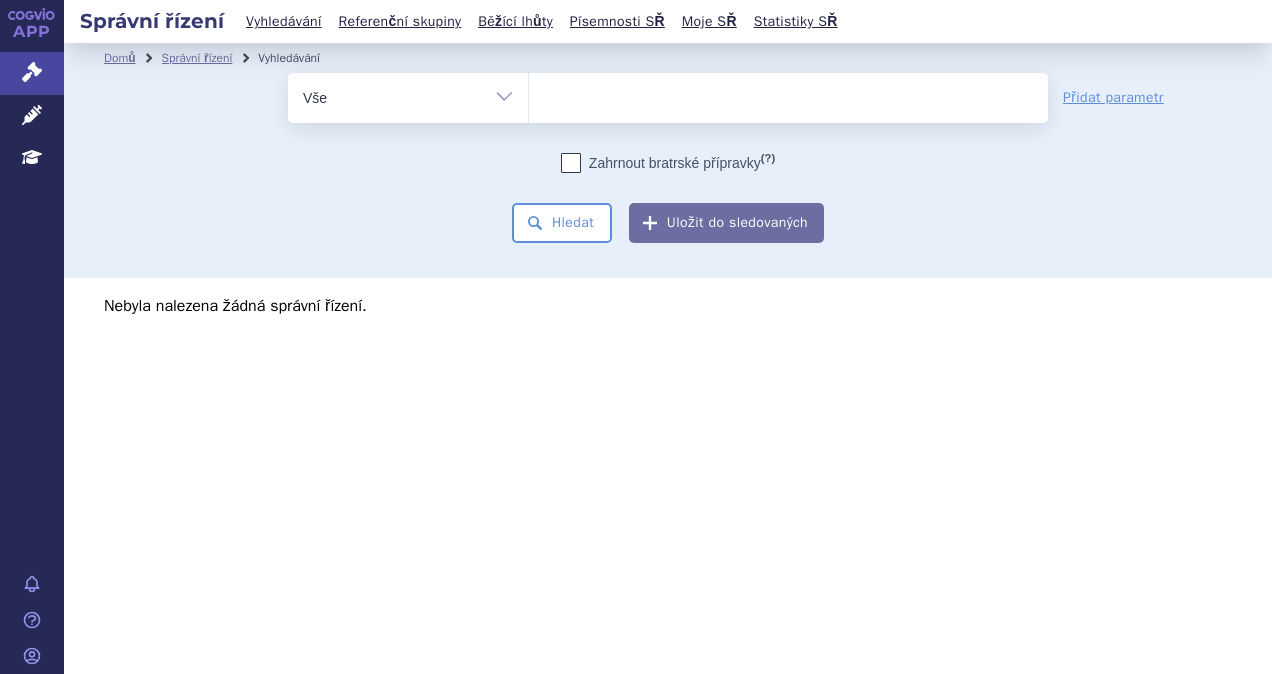 click at bounding box center (788, 94) 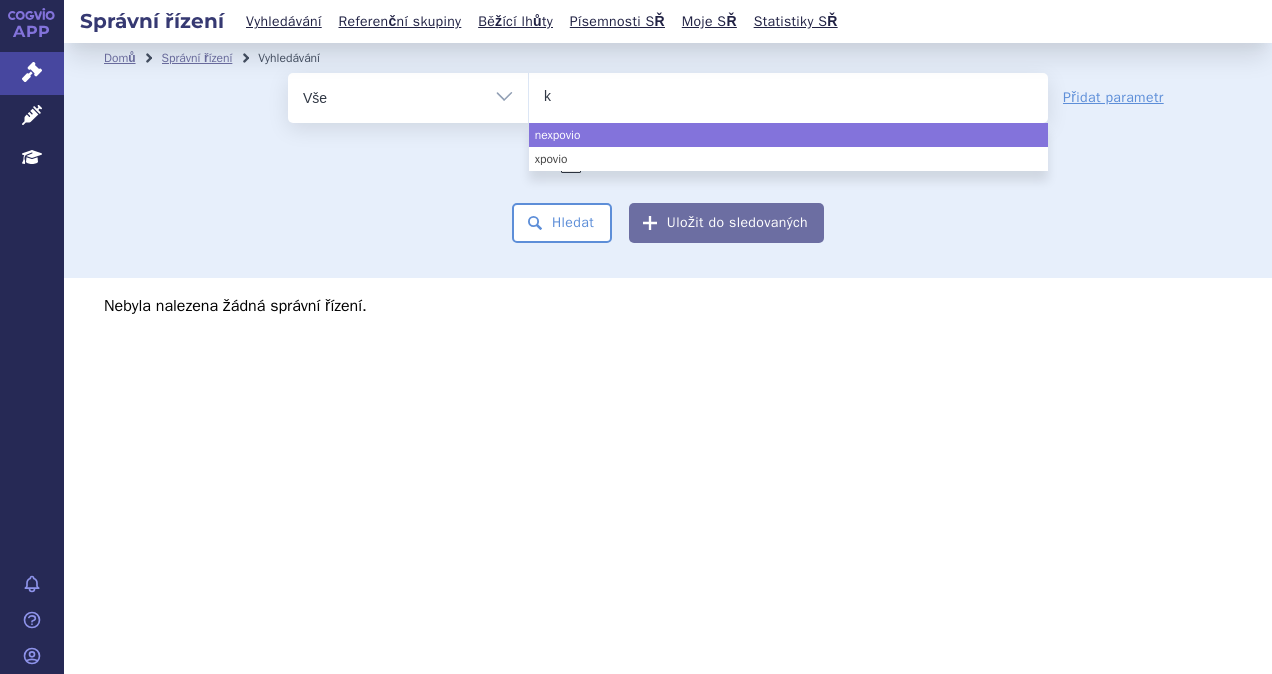 type on "ke" 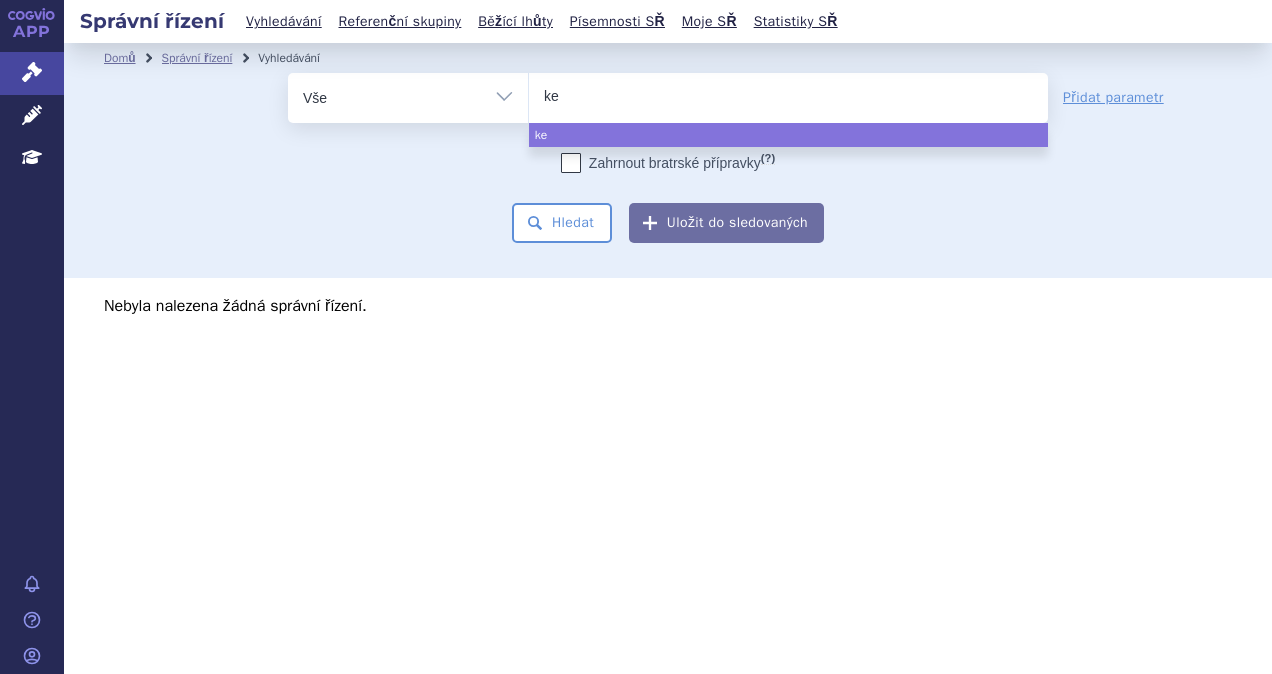 type on "key" 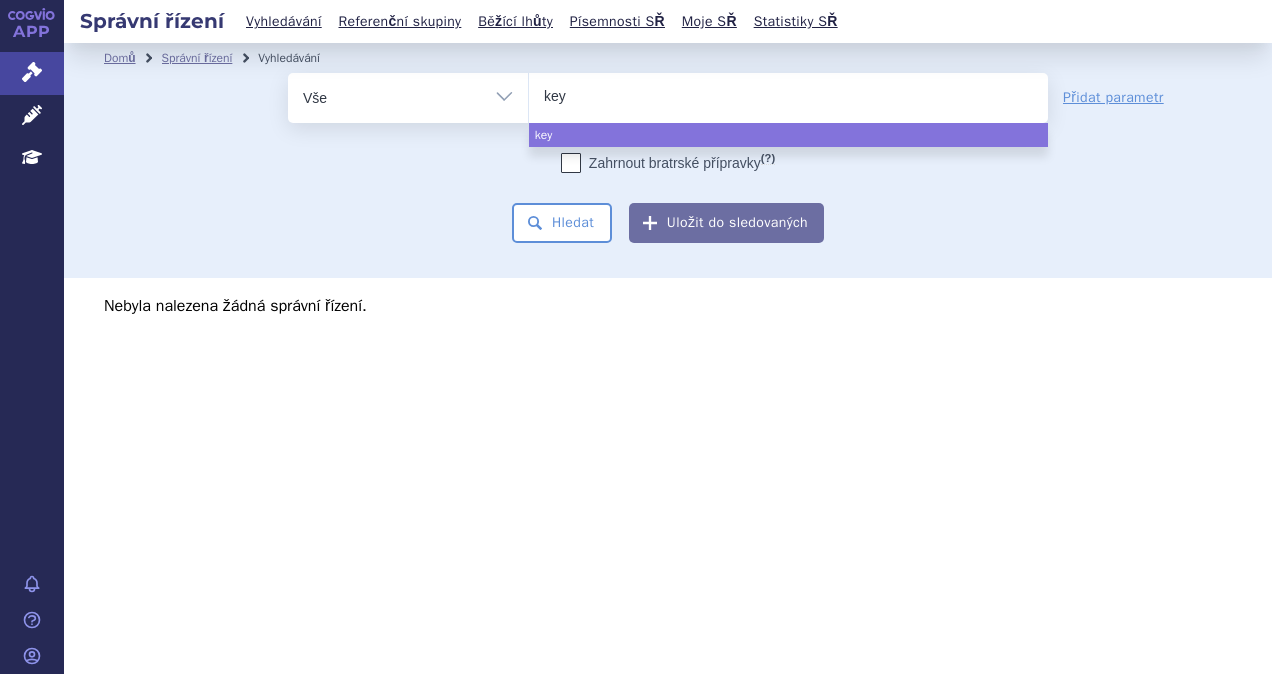 type on "keyt" 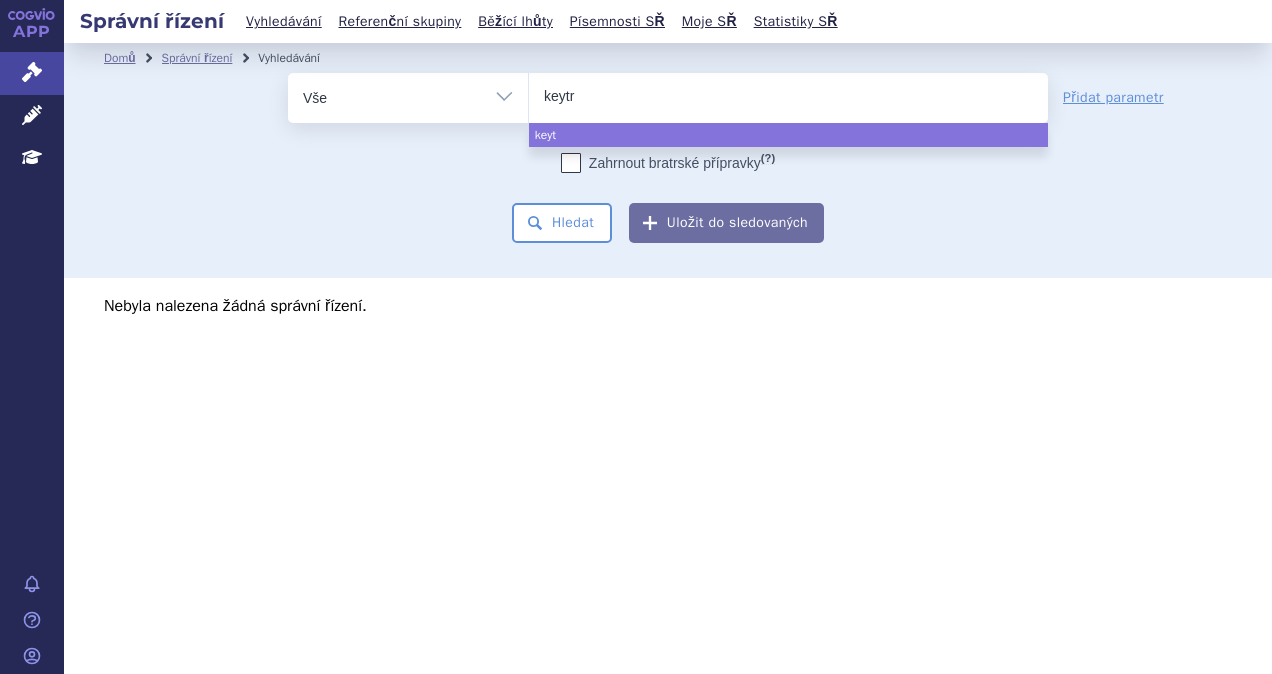 type on "keytru" 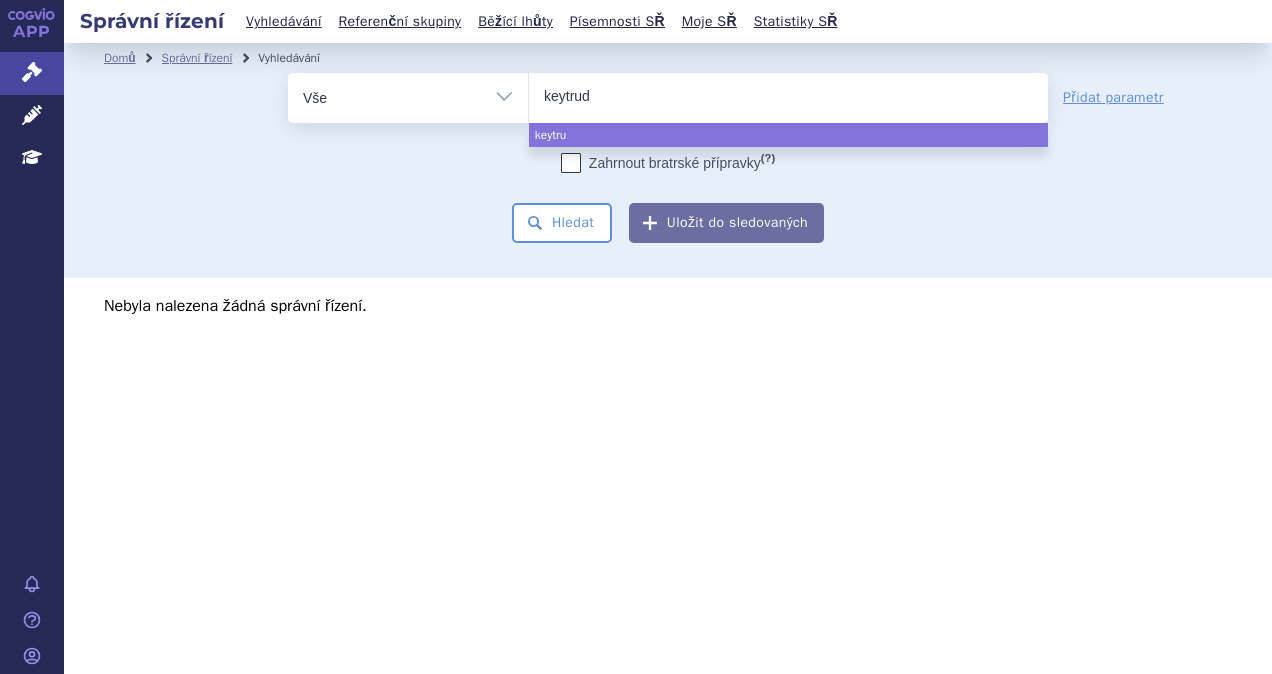 type on "keytruda" 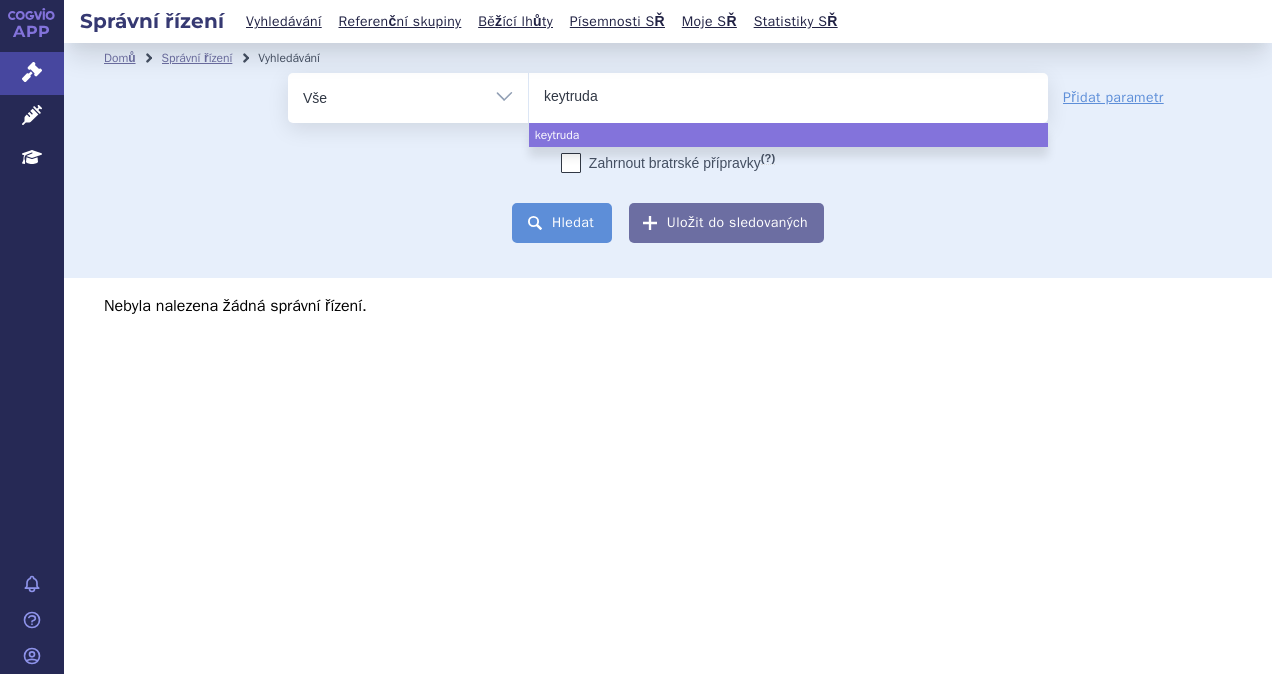 select on "keytruda" 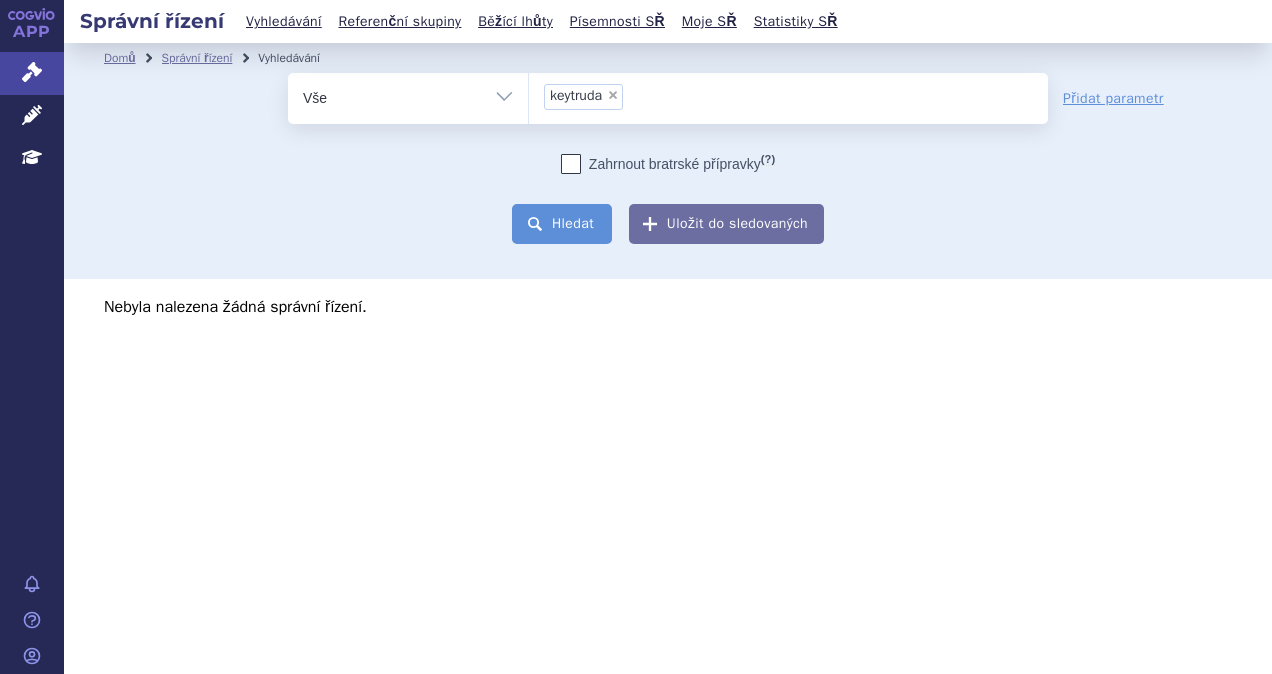 click on "Hledat" at bounding box center [562, 224] 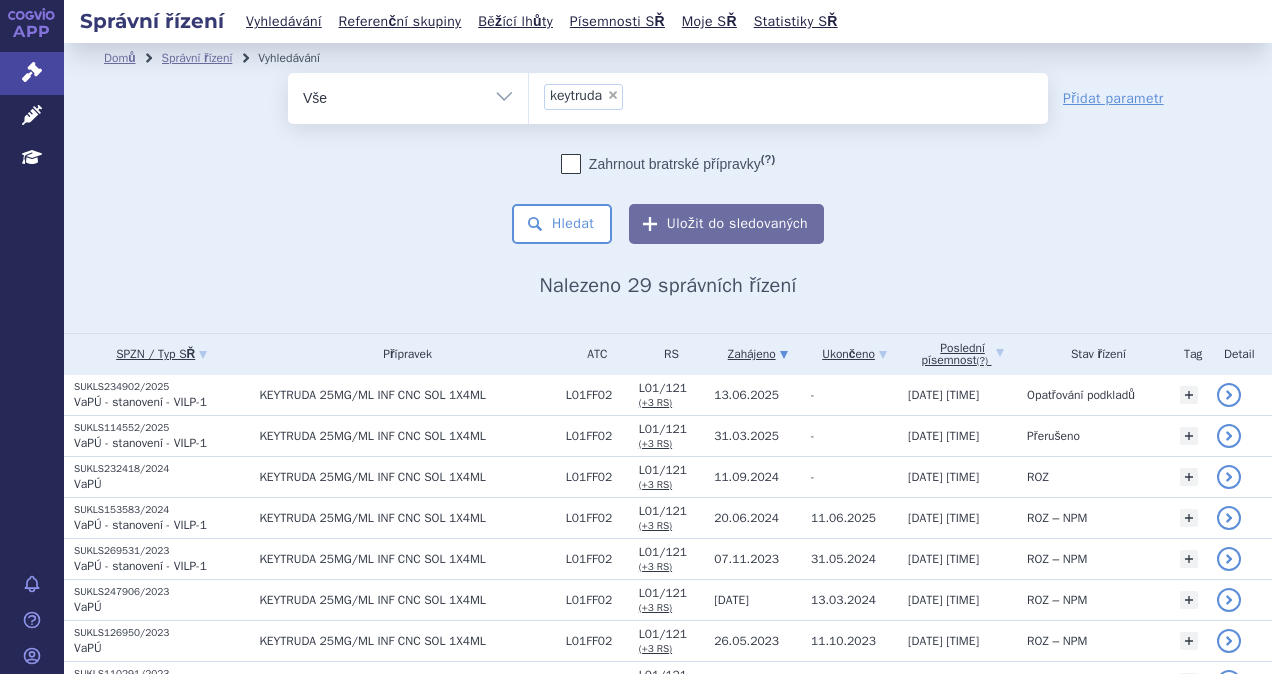scroll, scrollTop: 0, scrollLeft: 0, axis: both 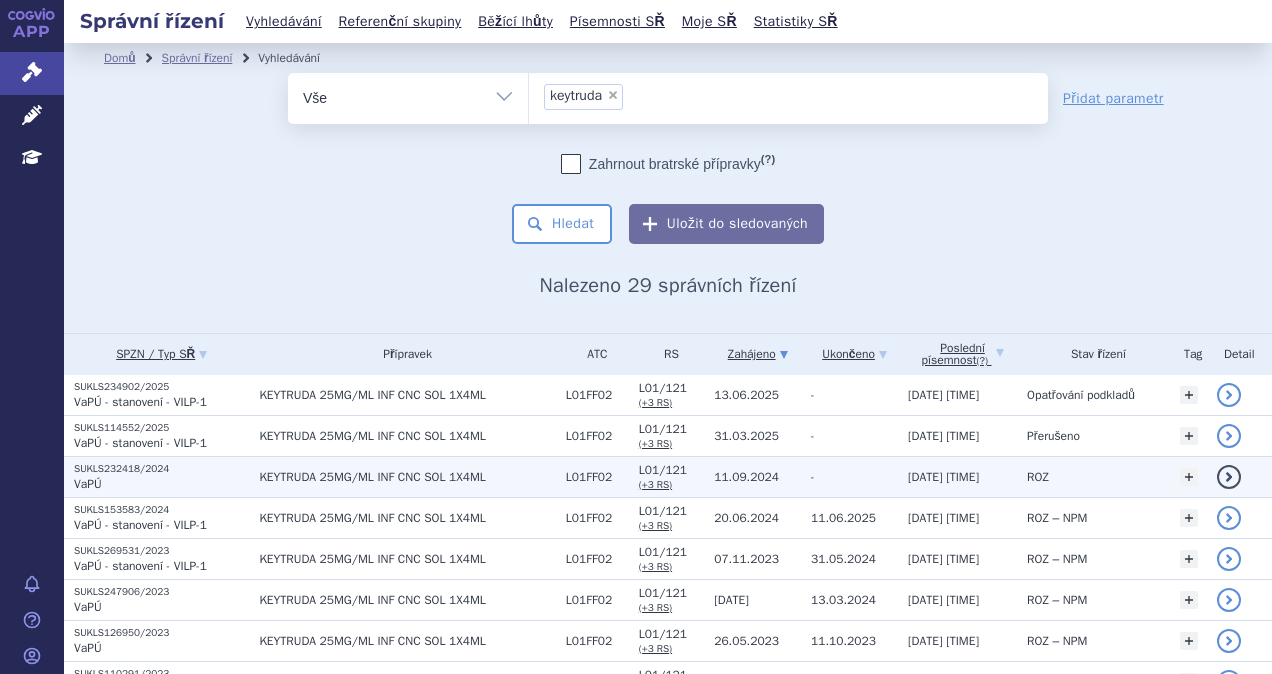 click on "KEYTRUDA 25MG/ML INF CNC SOL 1X4ML" at bounding box center (407, 477) 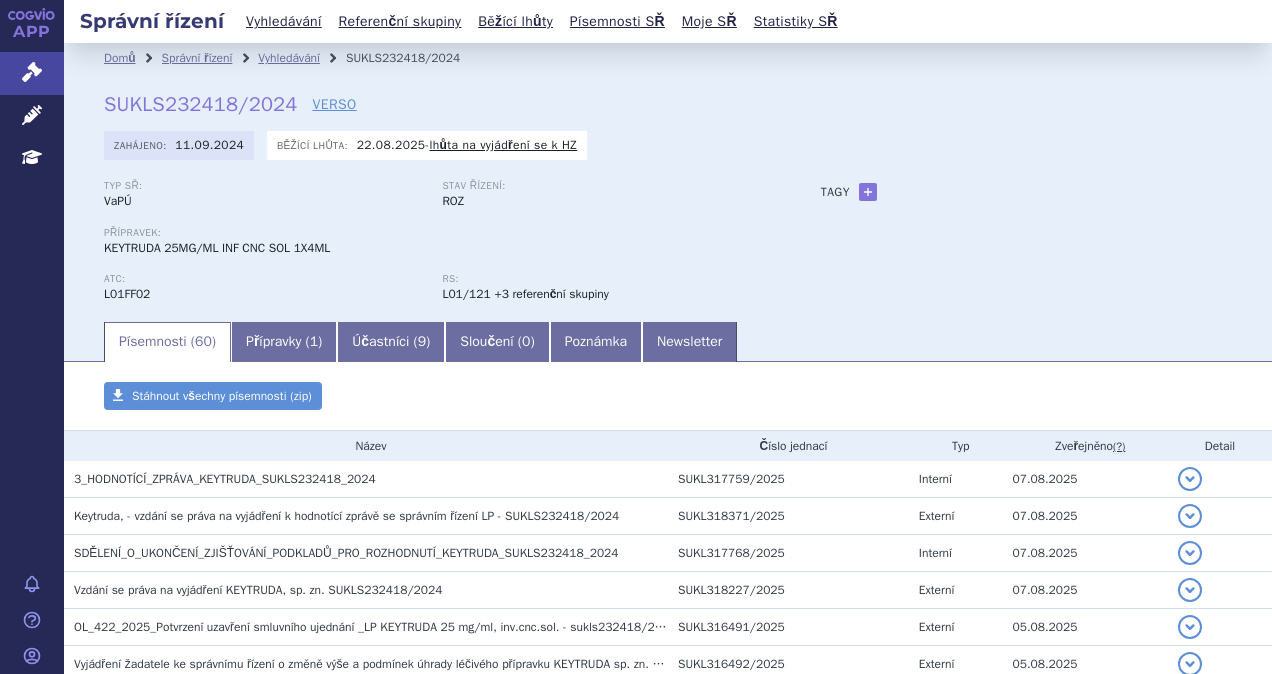 scroll, scrollTop: 0, scrollLeft: 0, axis: both 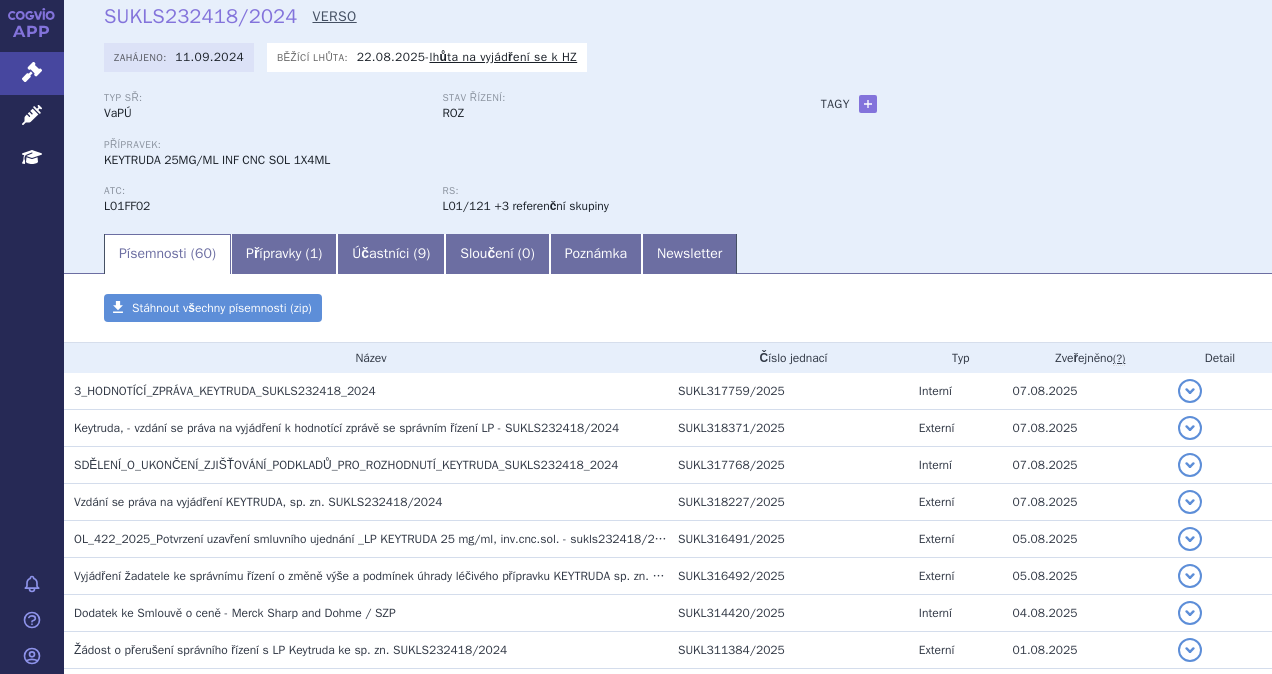 click on "VERSO" at bounding box center (334, 17) 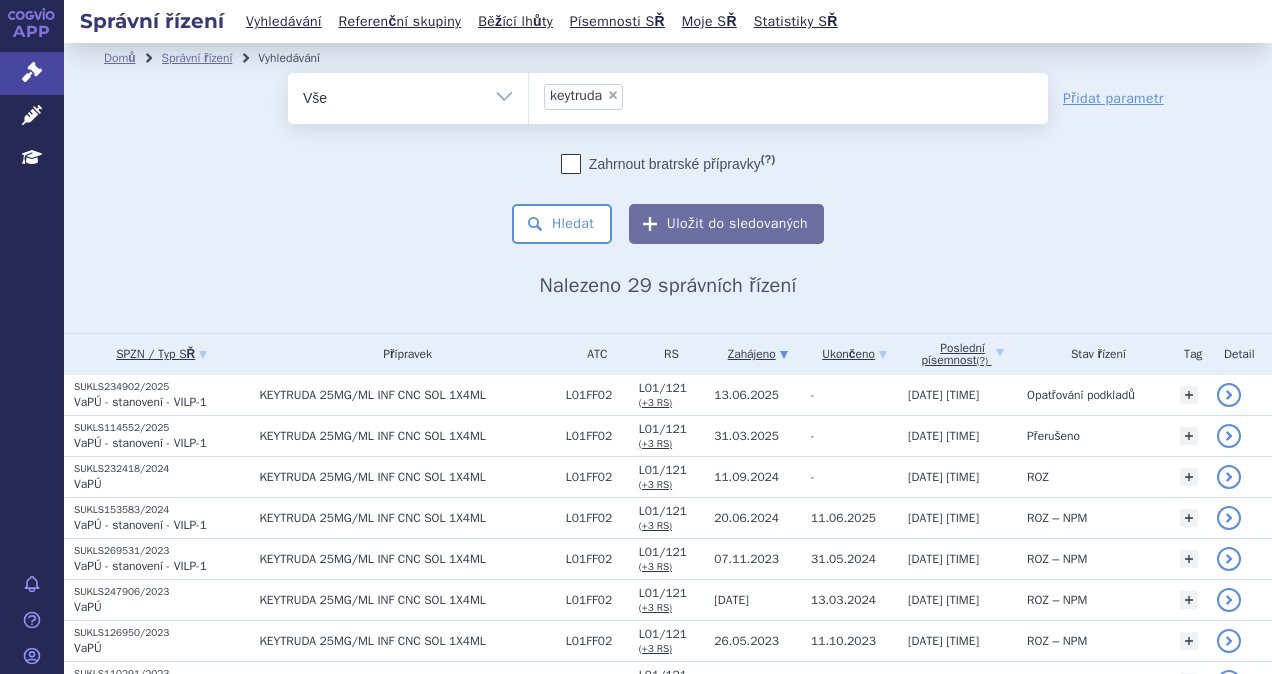 scroll, scrollTop: 0, scrollLeft: 0, axis: both 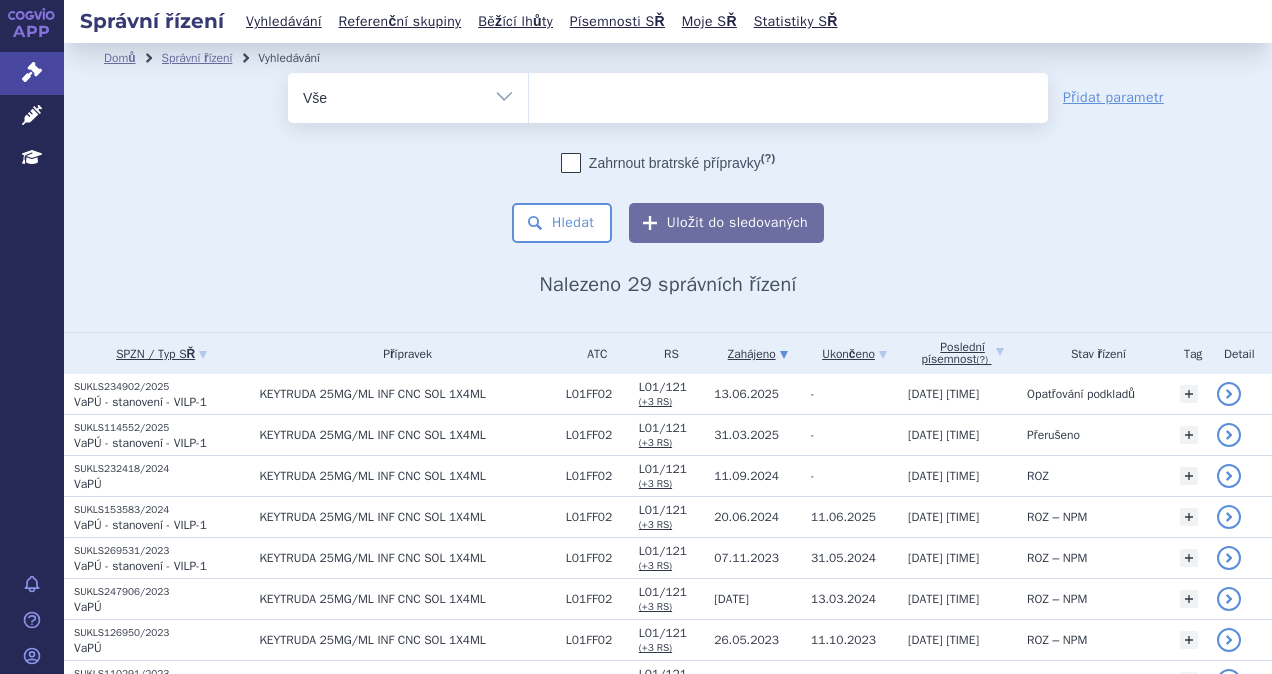 click at bounding box center [788, 94] 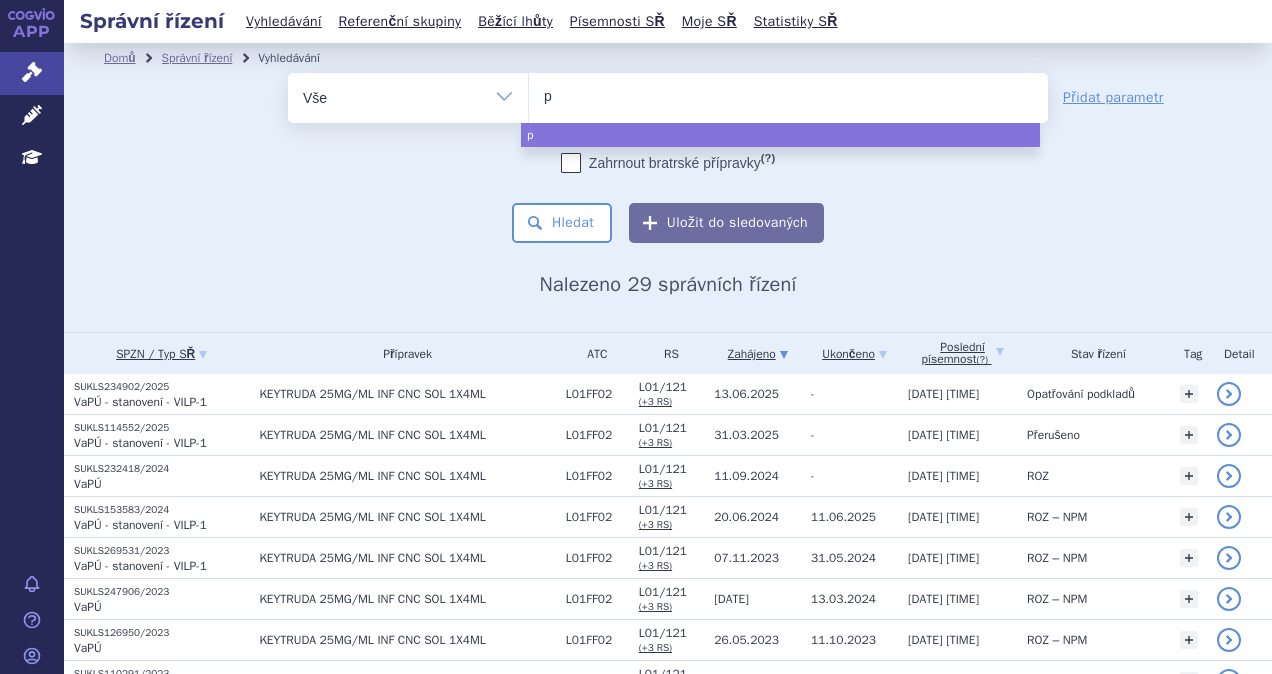 type on "po" 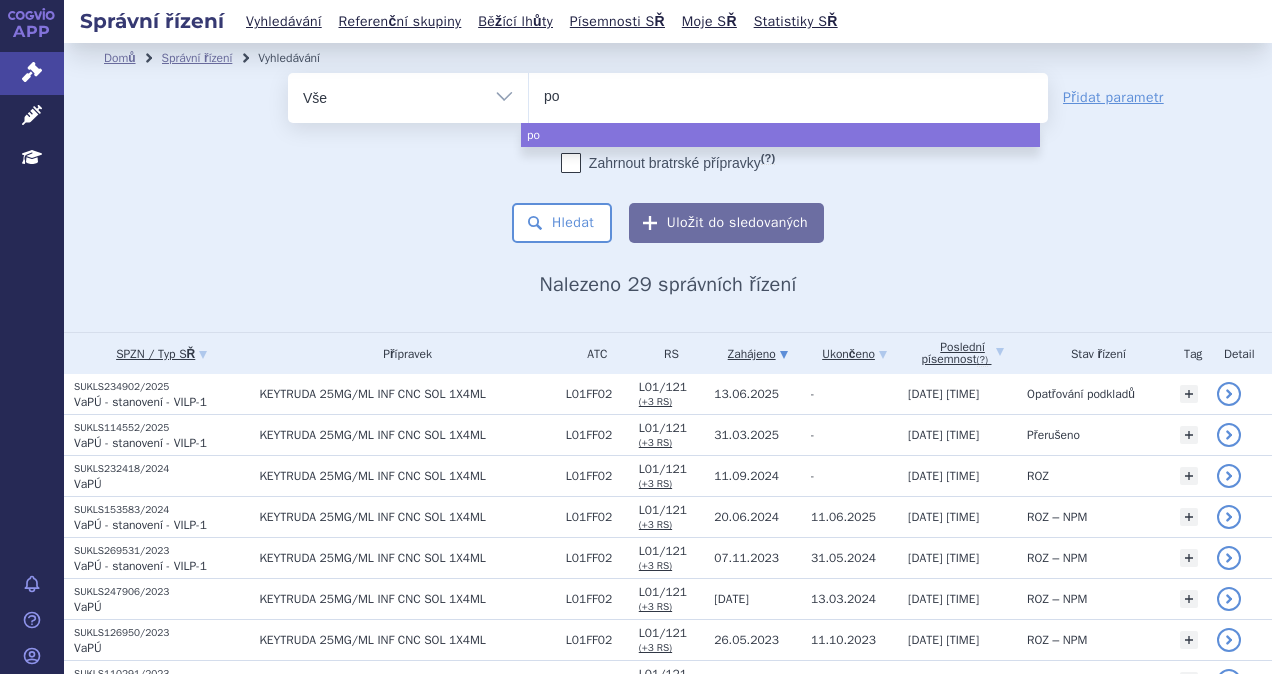 type on "pom" 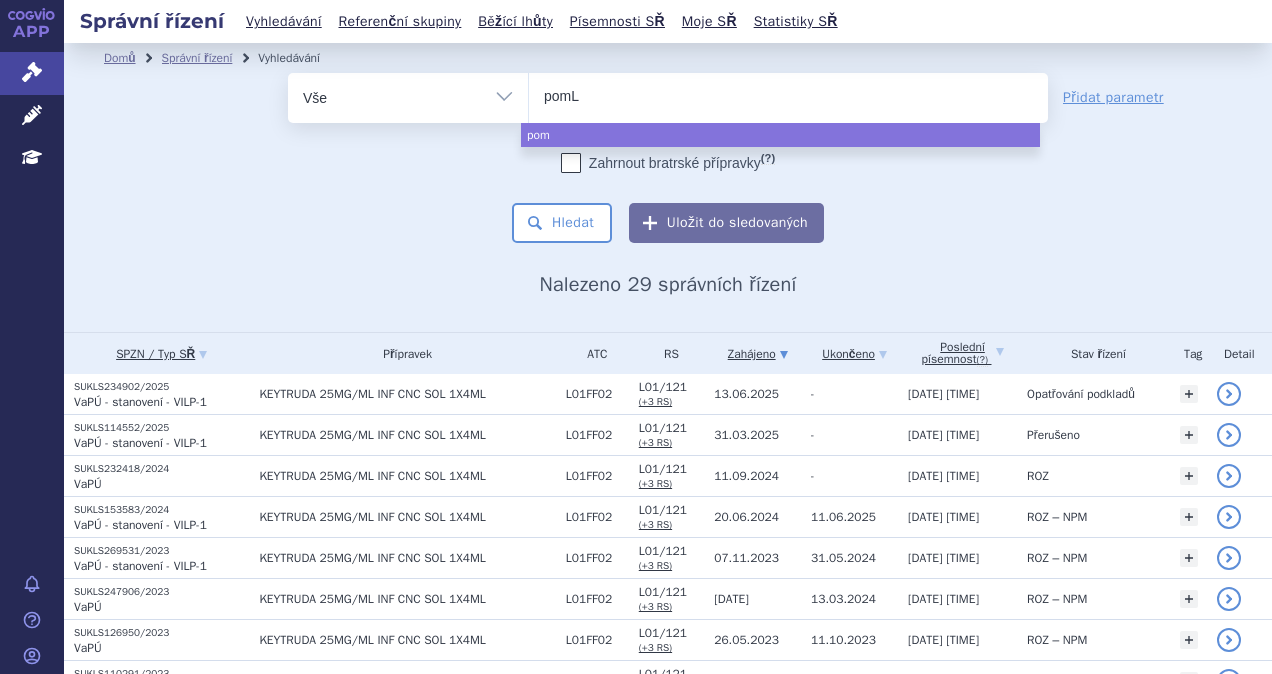type on "pomLI" 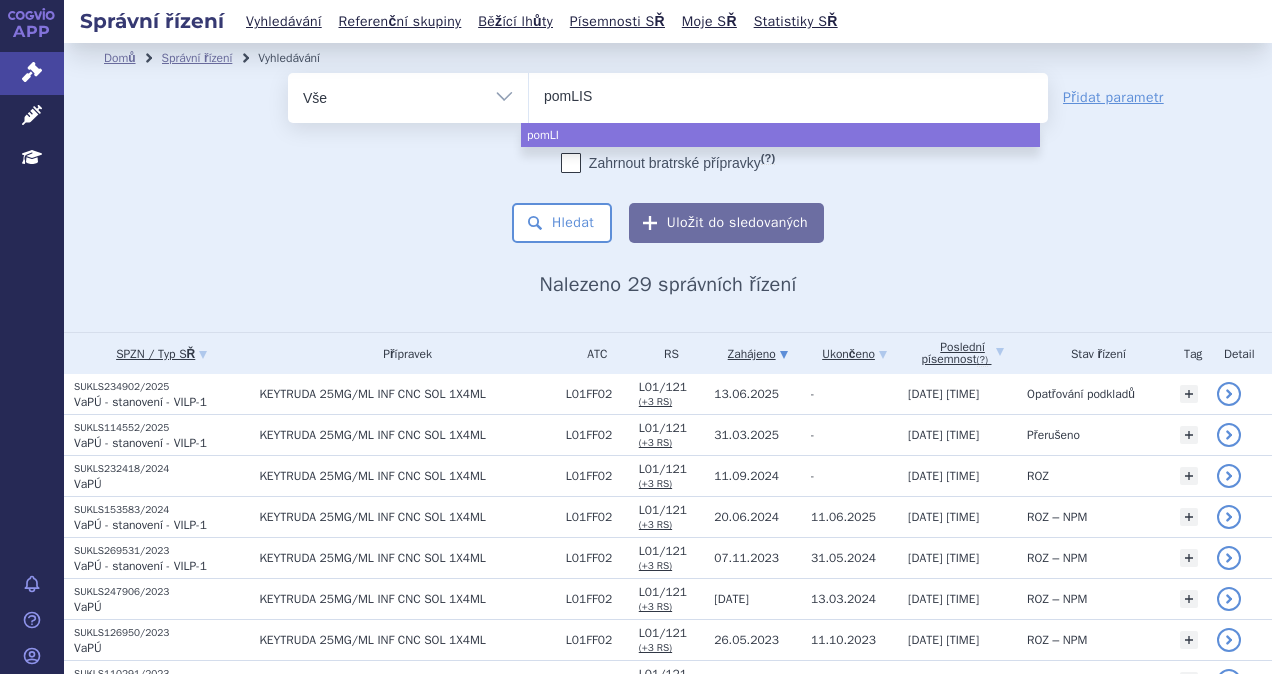 type on "pomLISO" 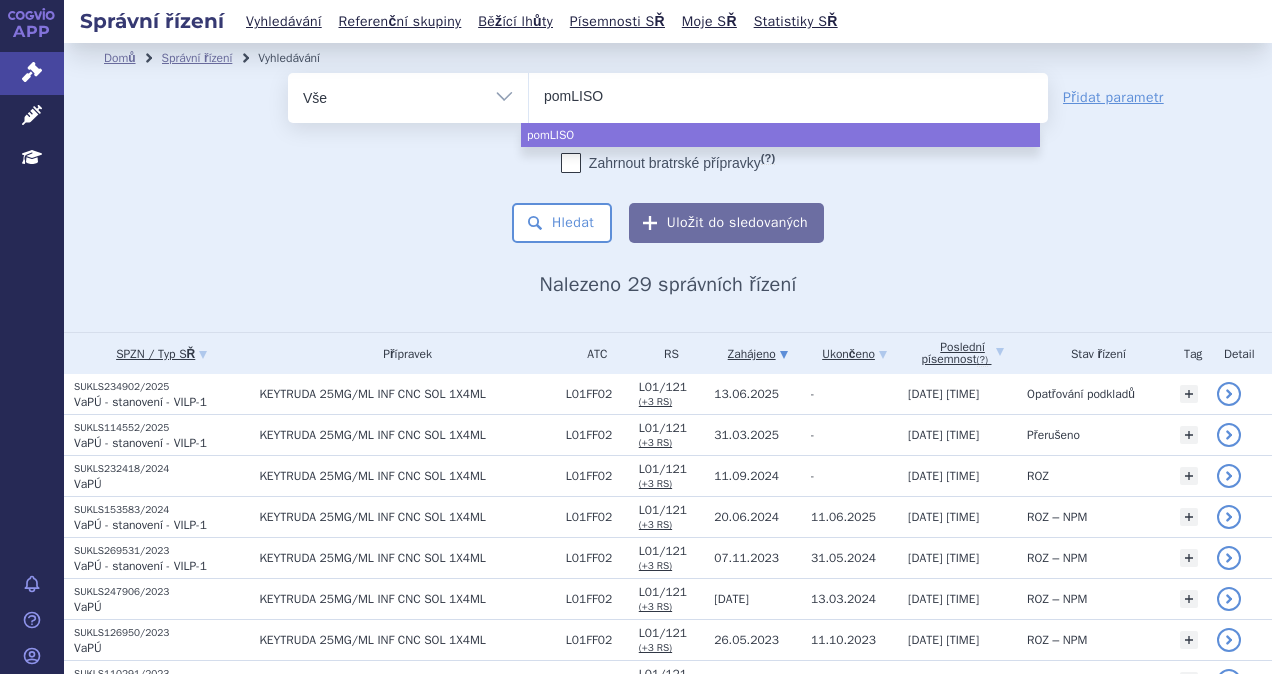 type on "pomLIS" 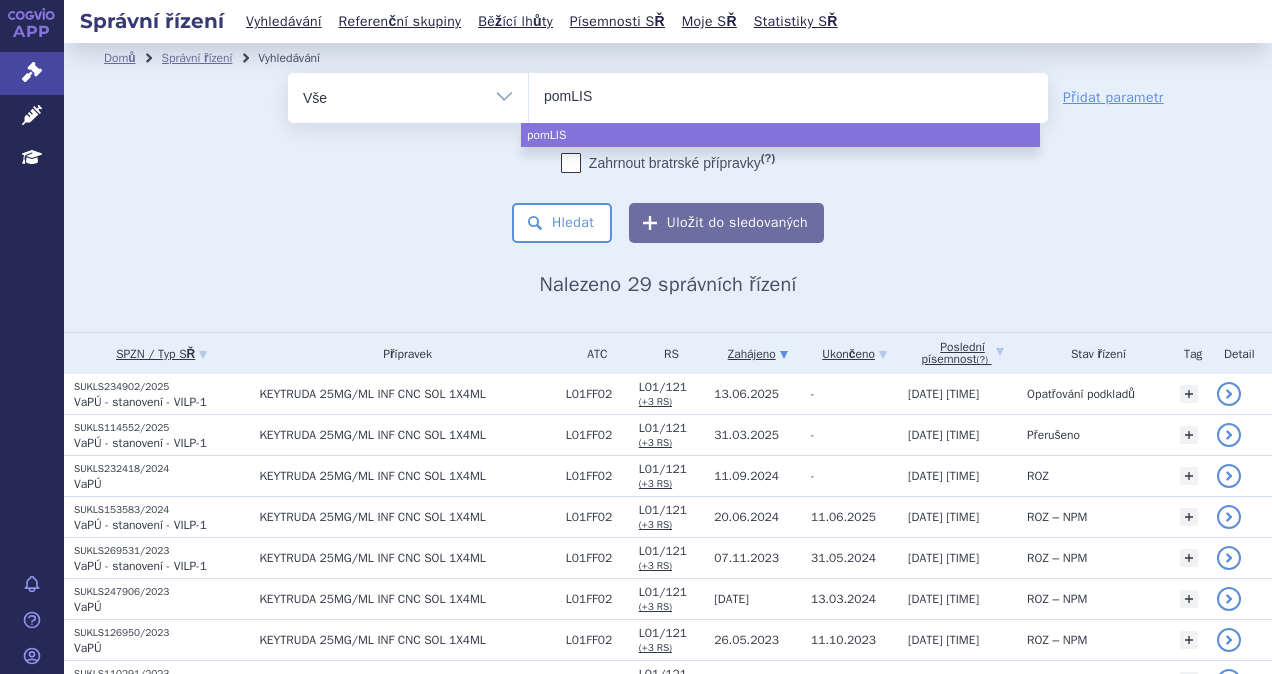 type on "pomLI" 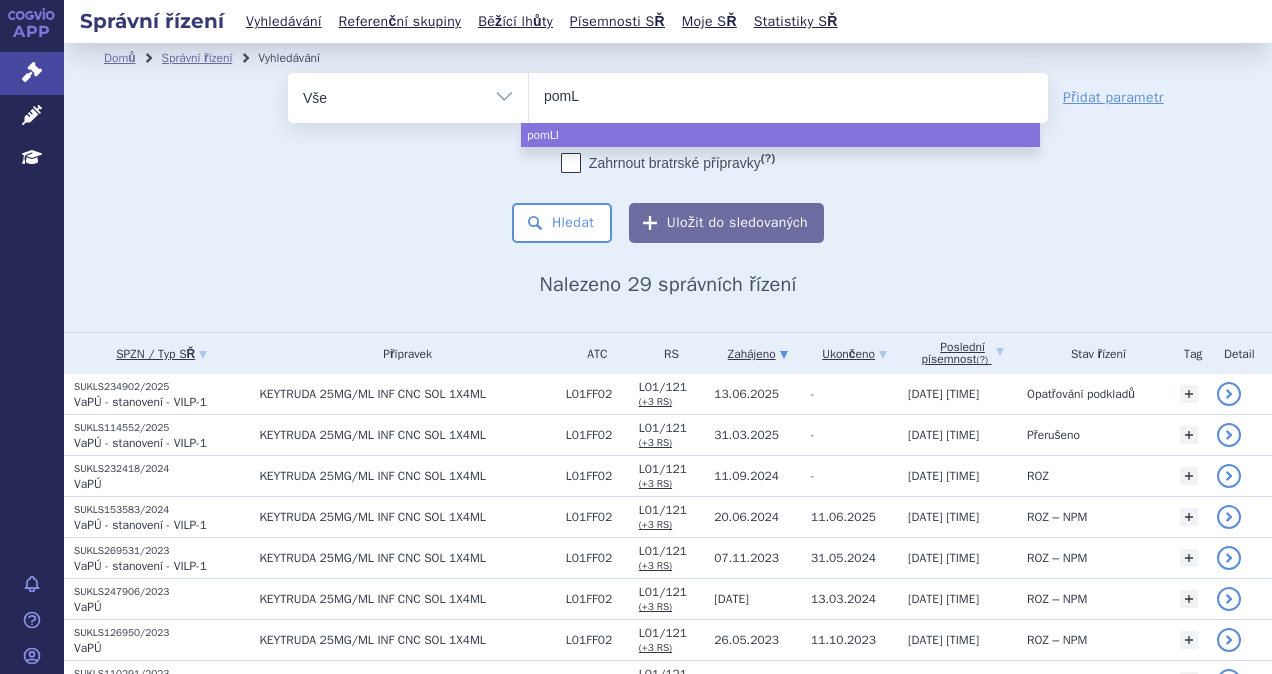 type on "pom" 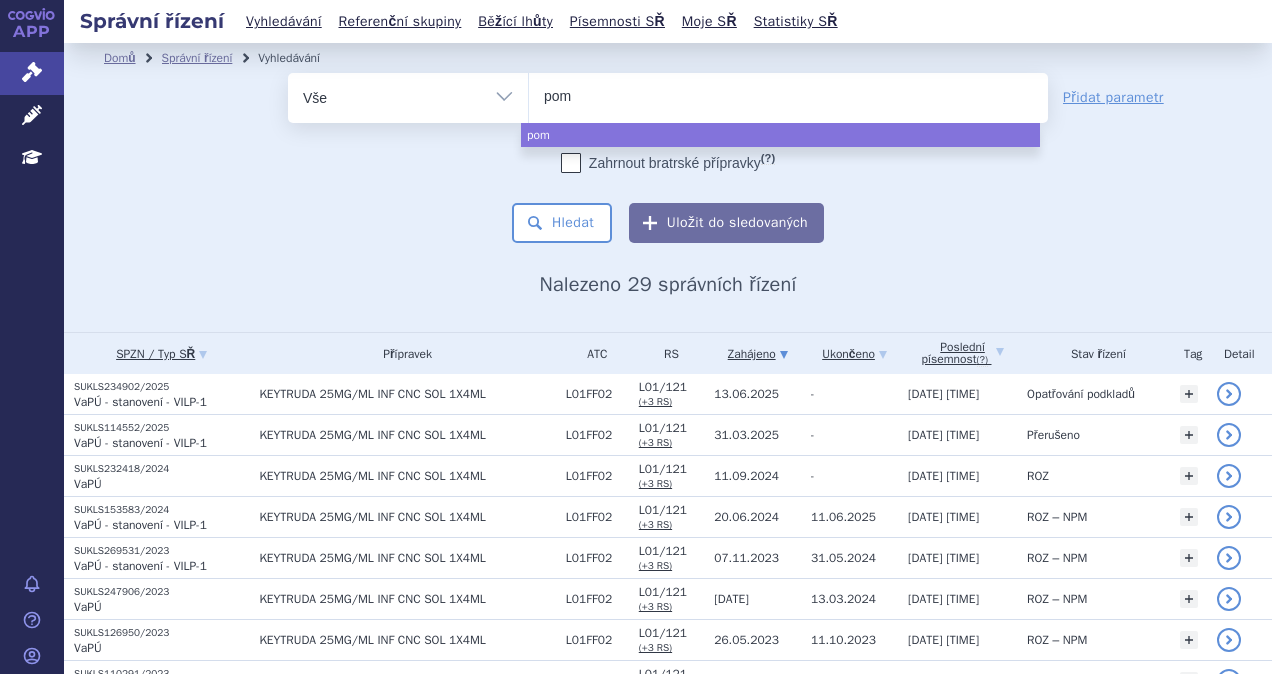 type on "pomA" 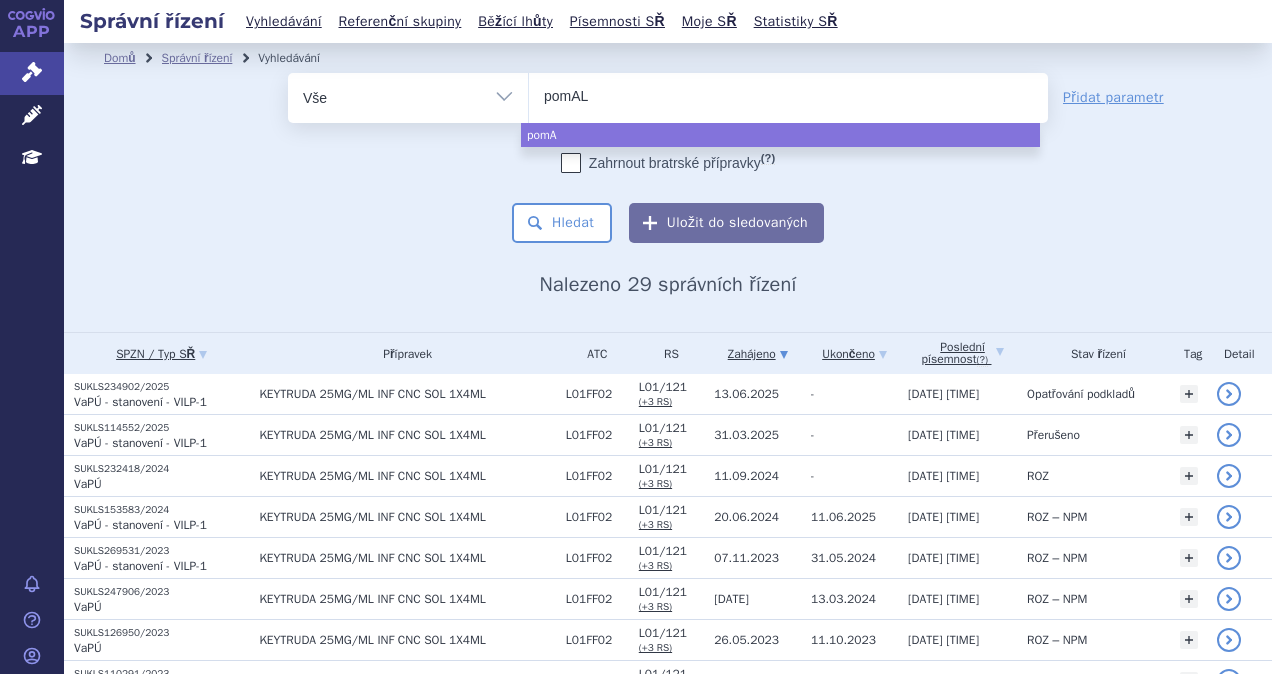type on "pomALI" 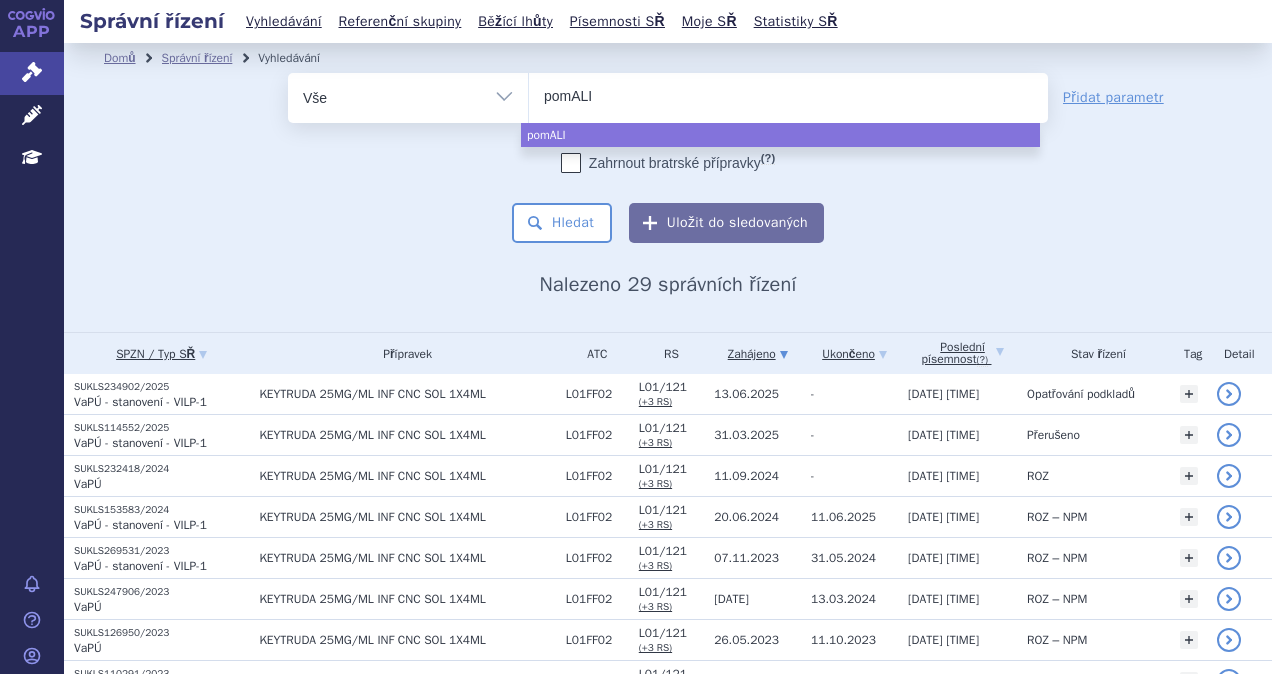 type on "pomAL" 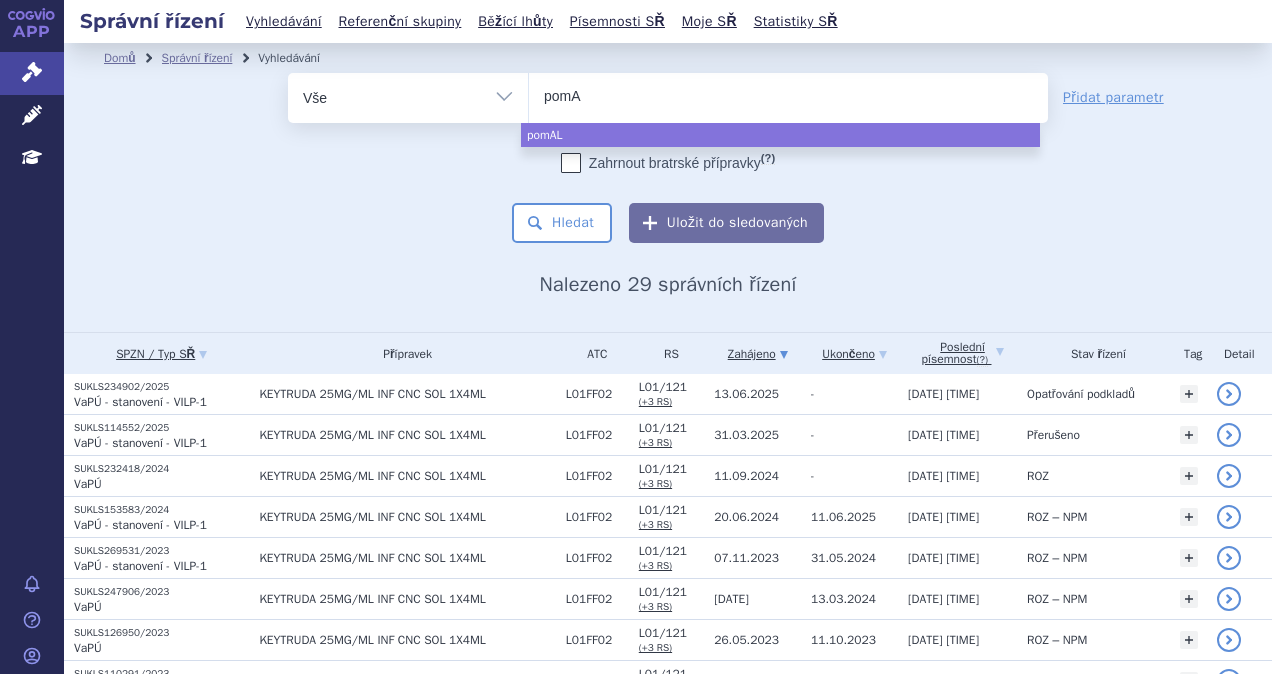 type on "pom" 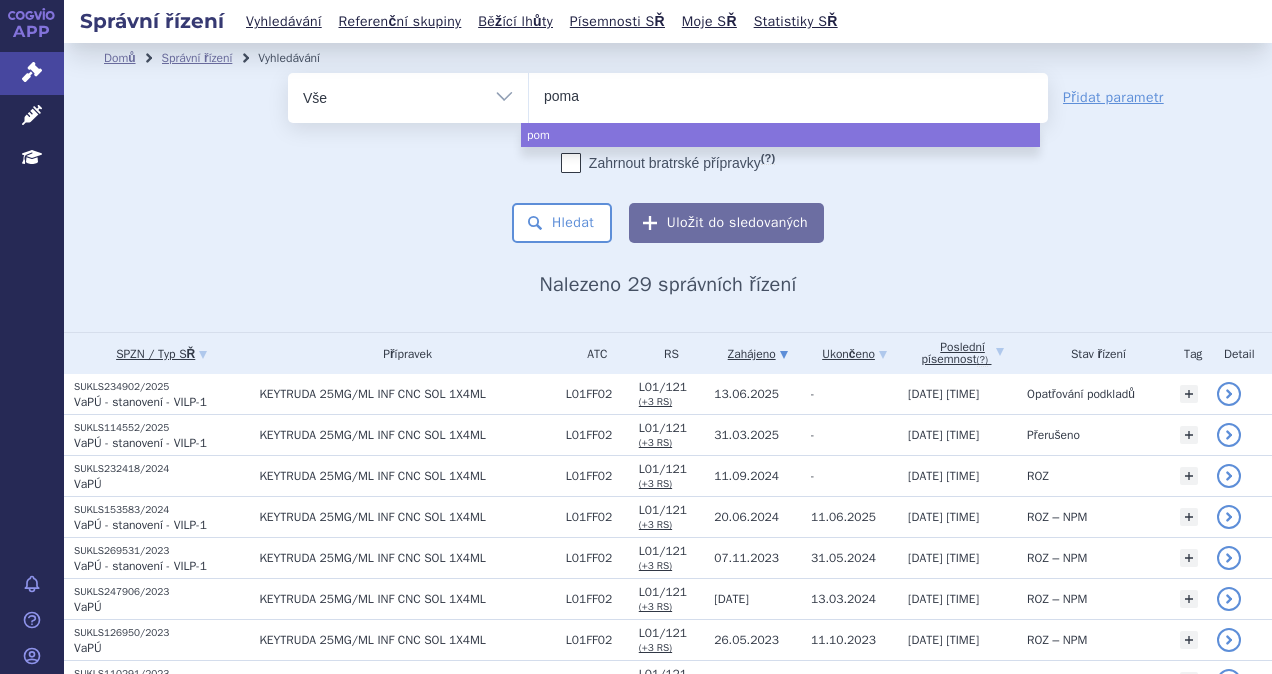 type on "pomal" 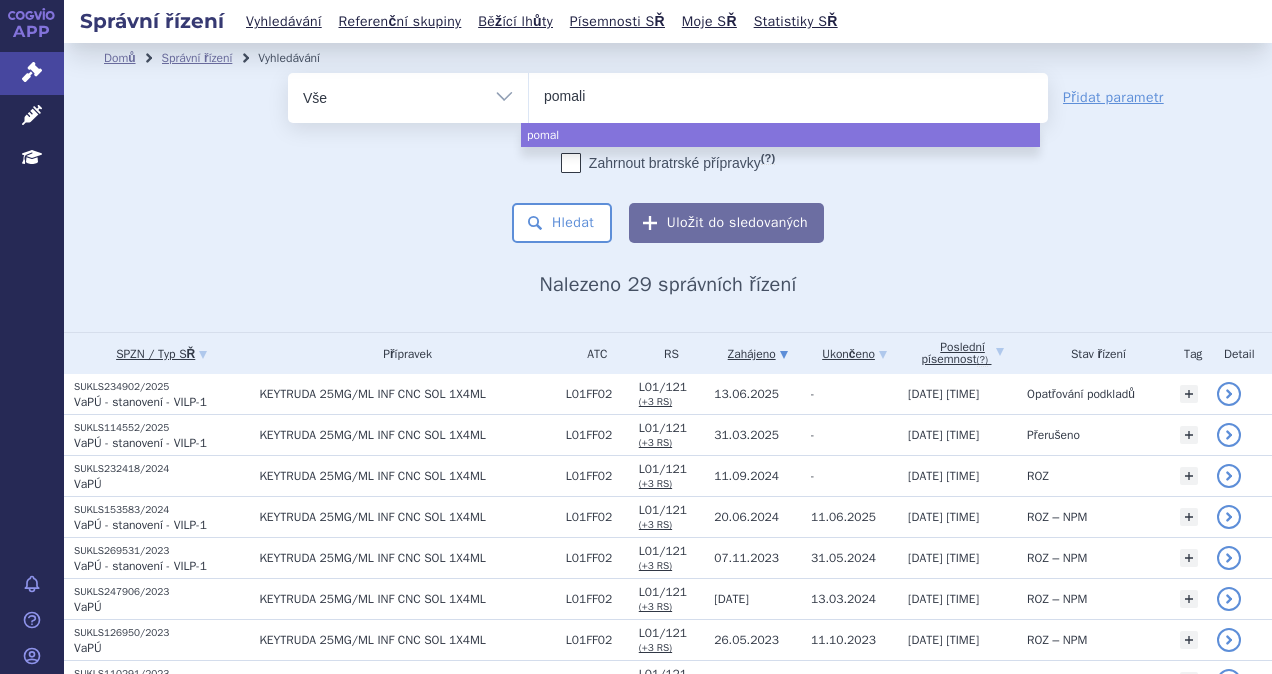 type on "pomalid" 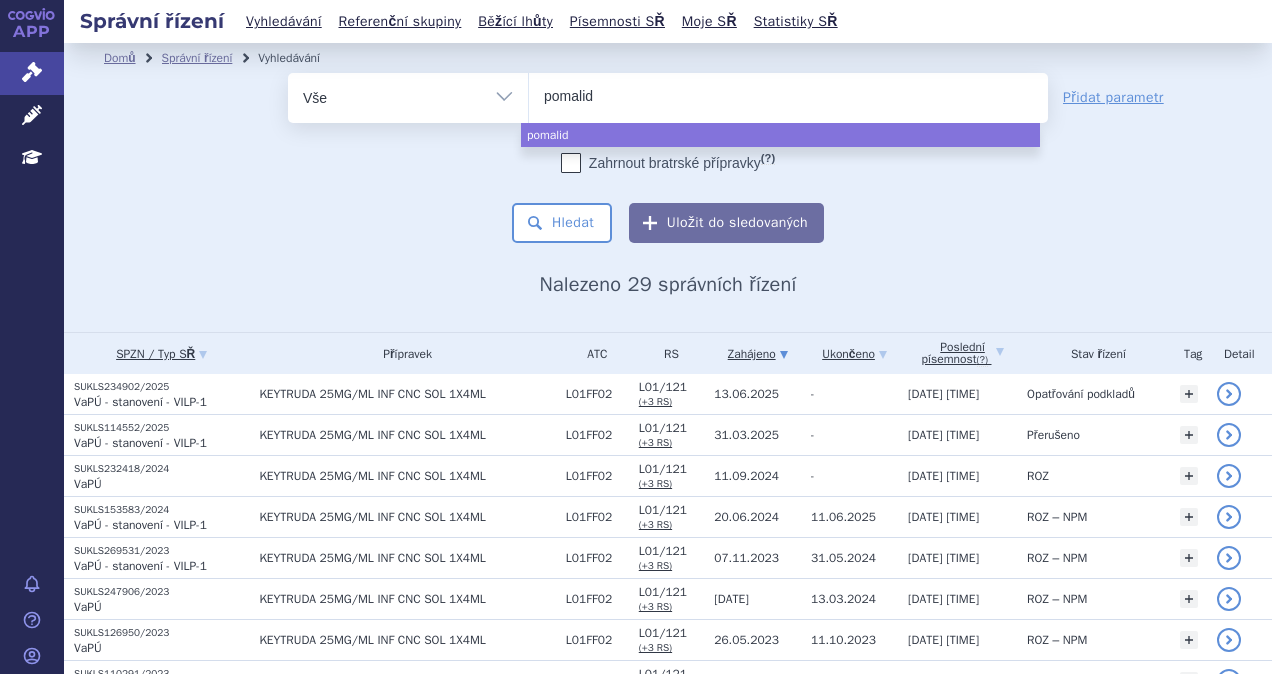 type on "pomalido" 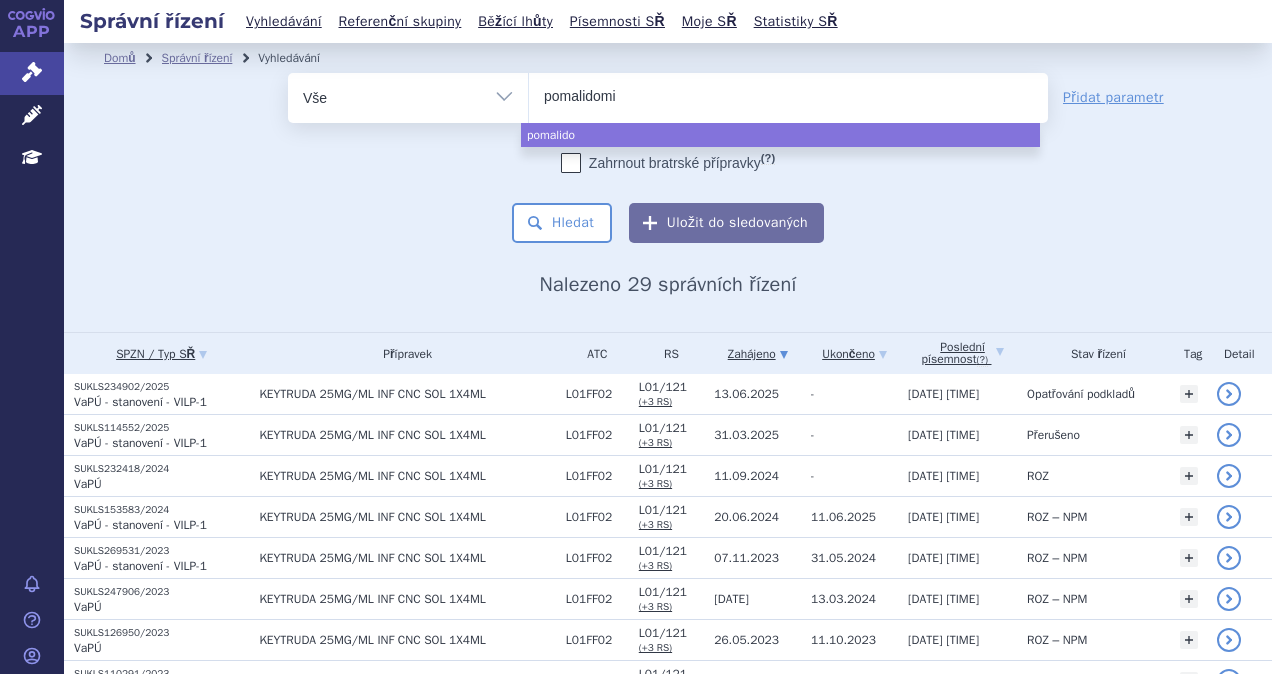 type on "pomalidomid" 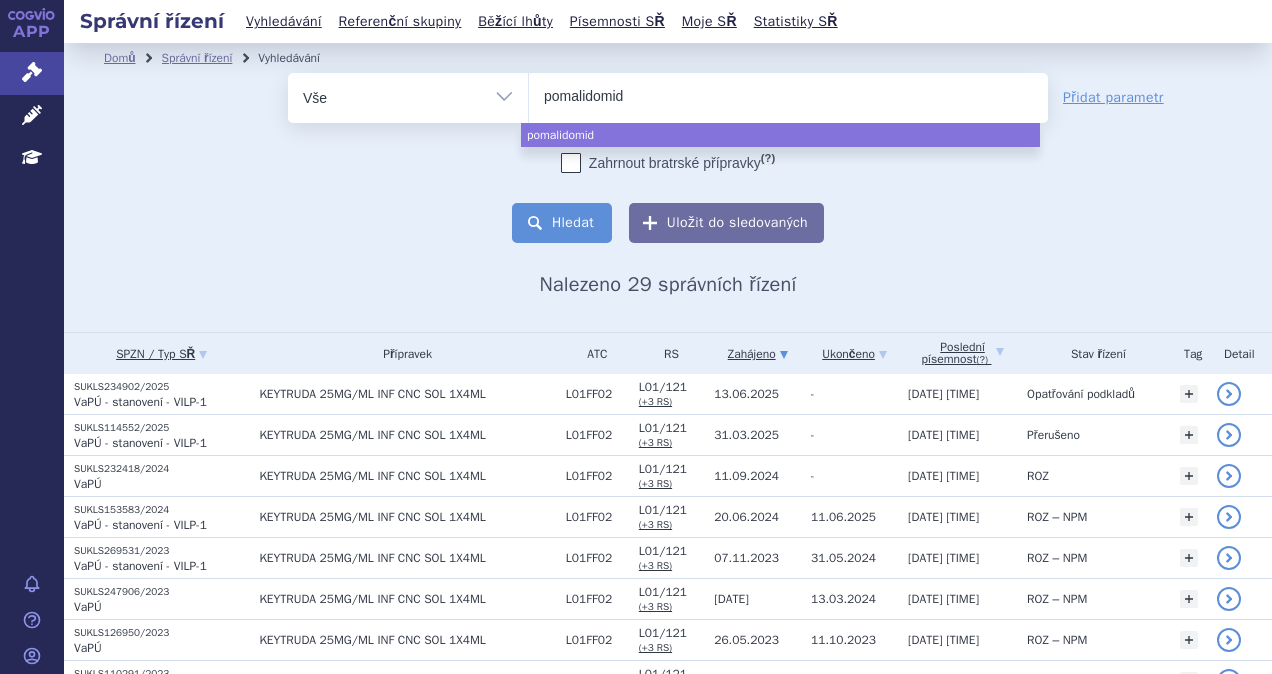 select on "pomalidomid" 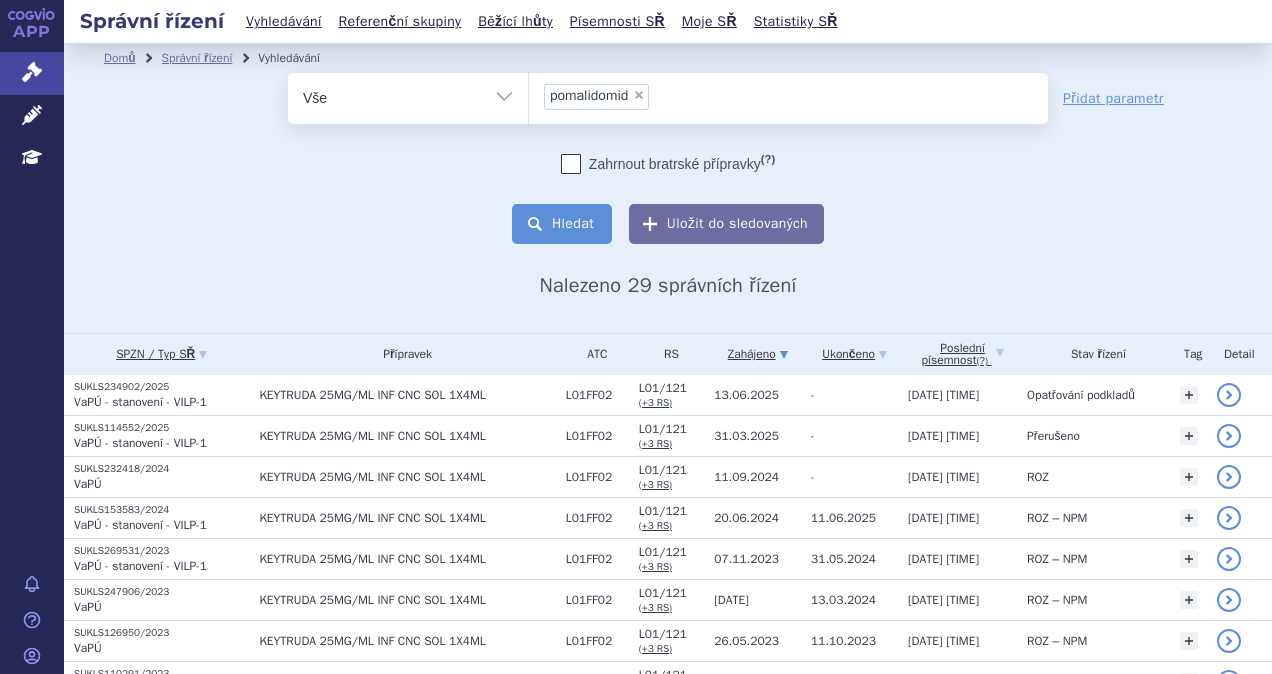 click on "Hledat" at bounding box center [562, 224] 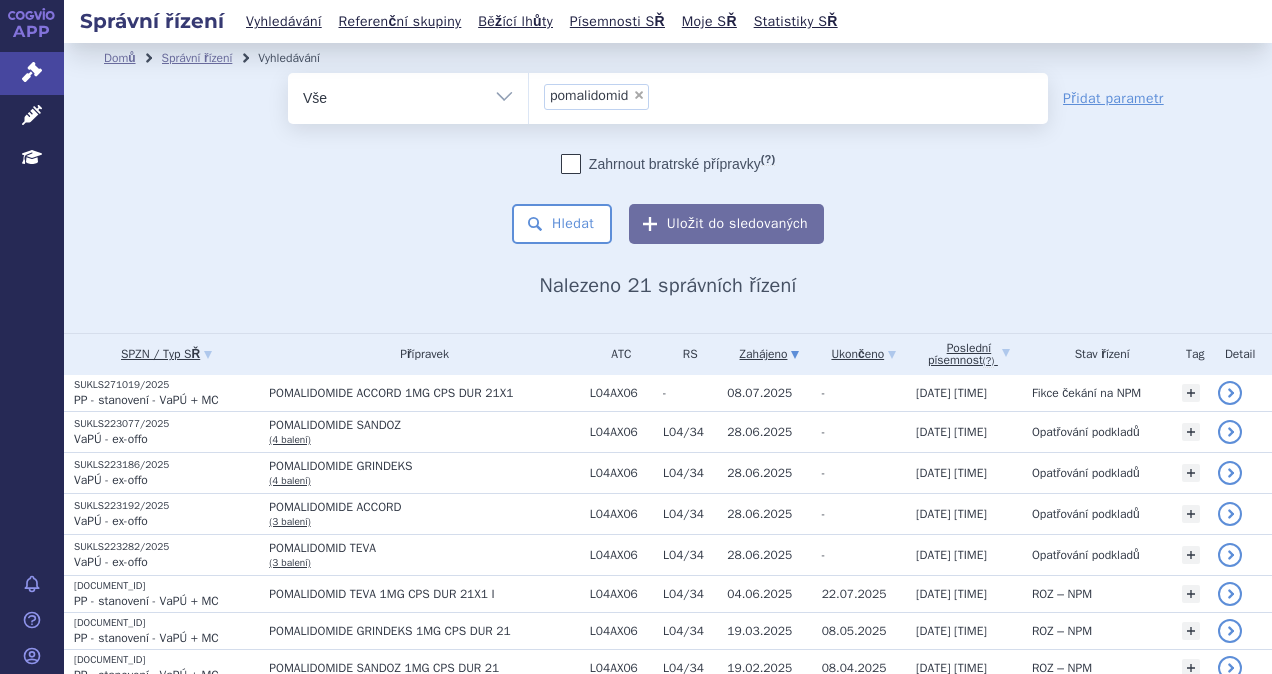 scroll, scrollTop: 0, scrollLeft: 0, axis: both 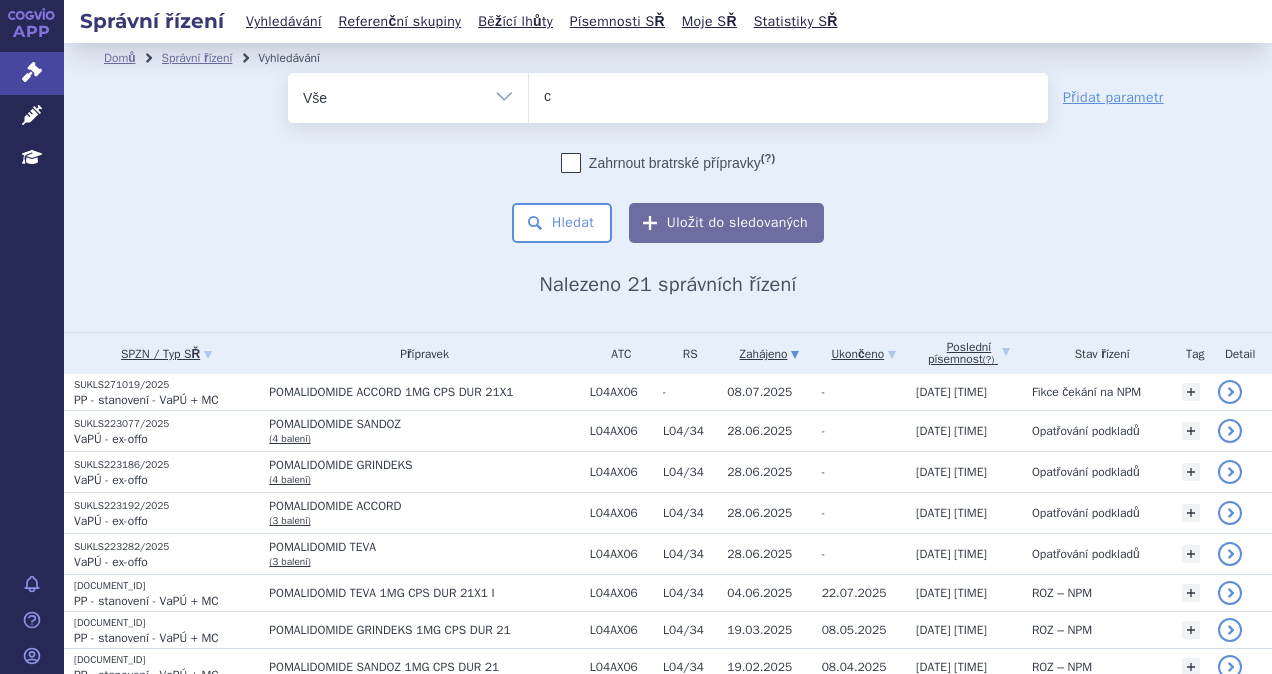 type on "ca" 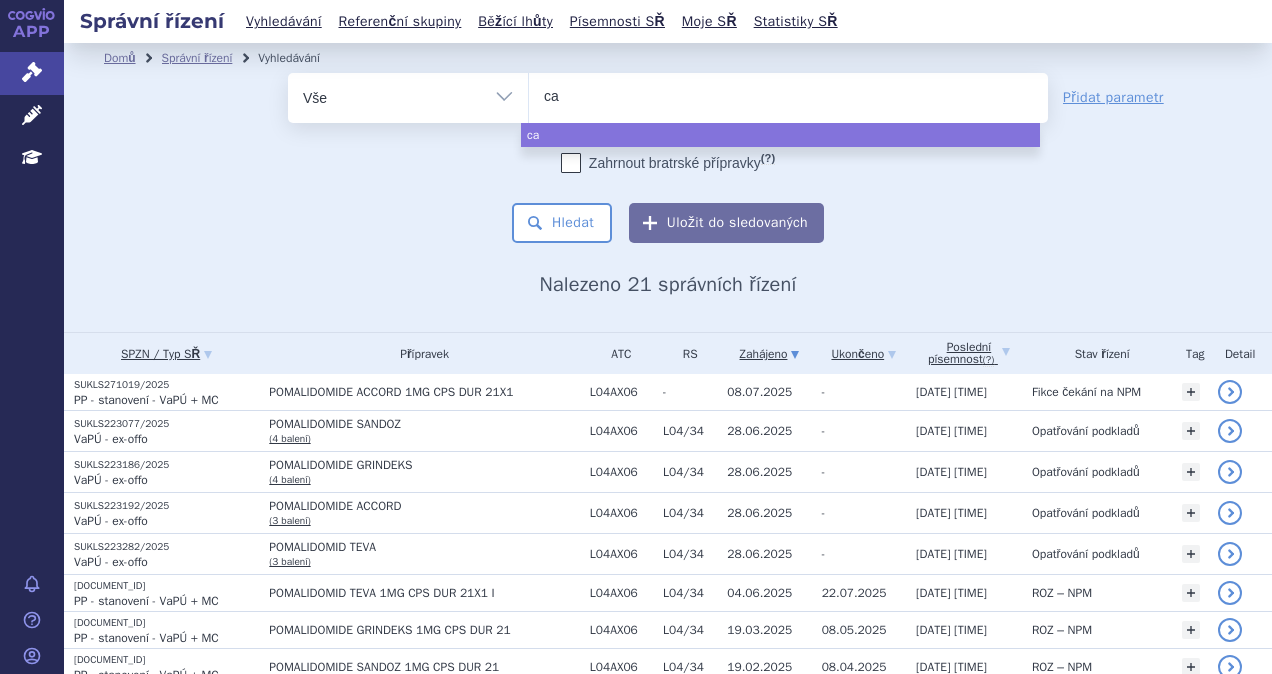 type on "car" 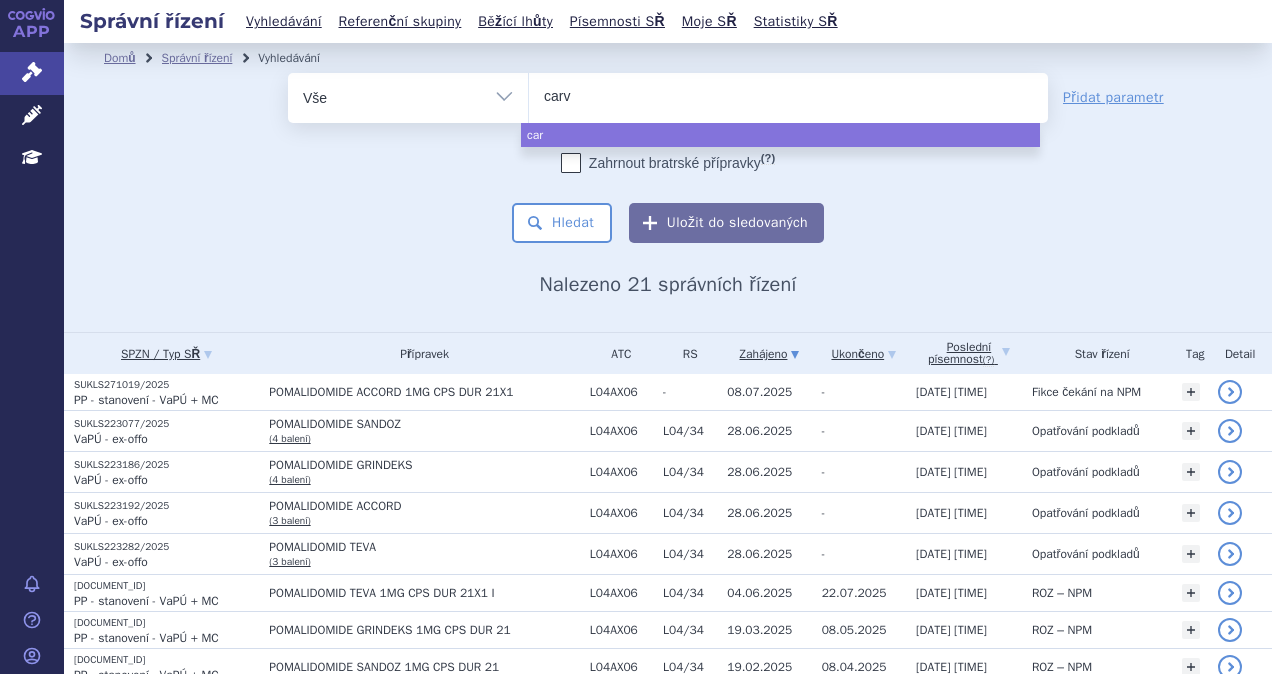 type on "carvy" 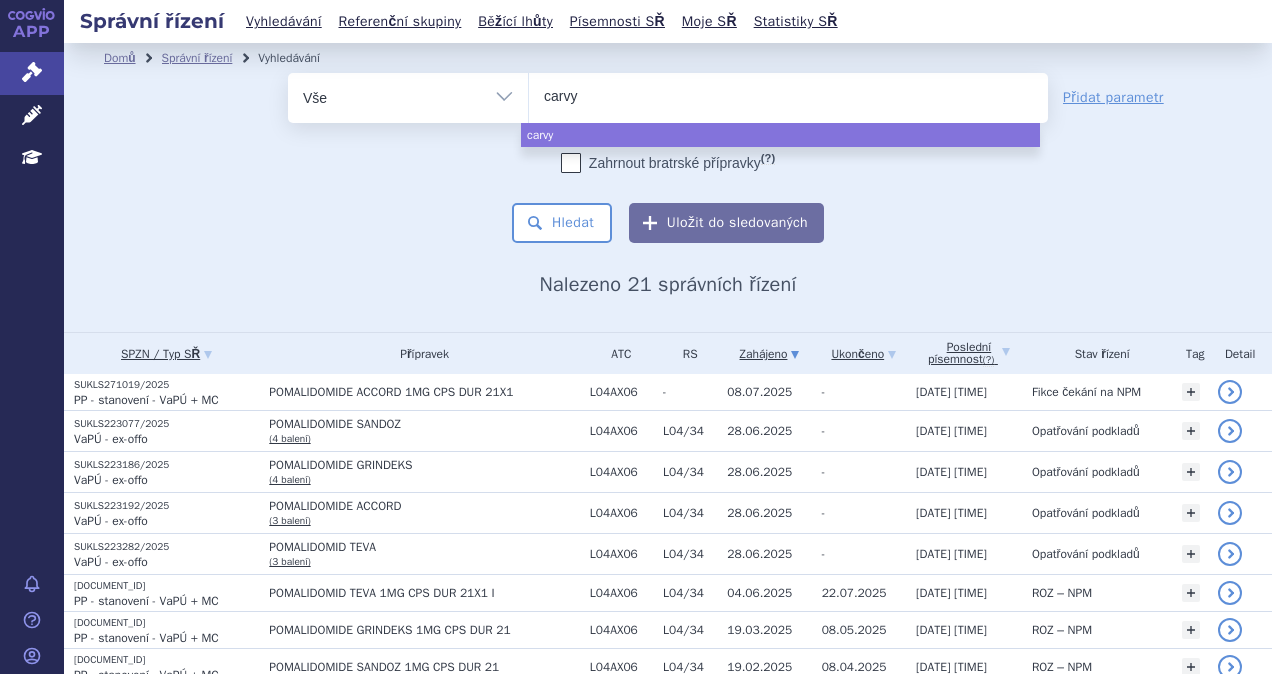 type on "carvyk" 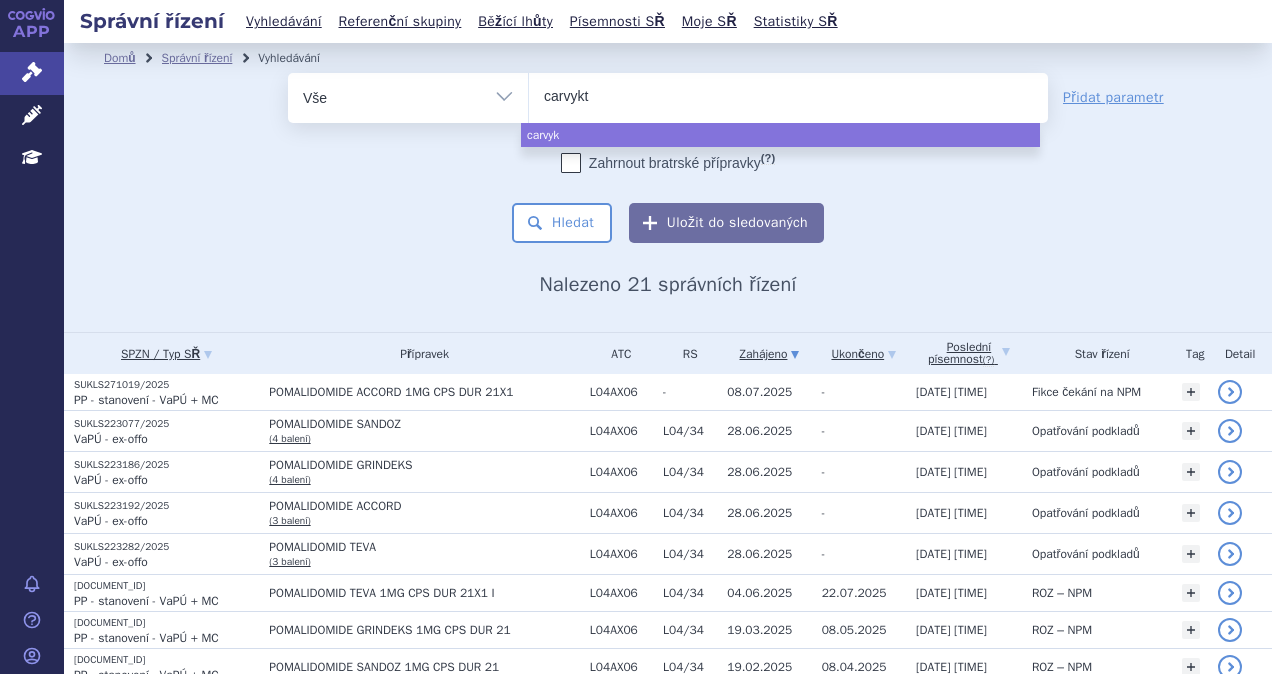 type on "carvykti" 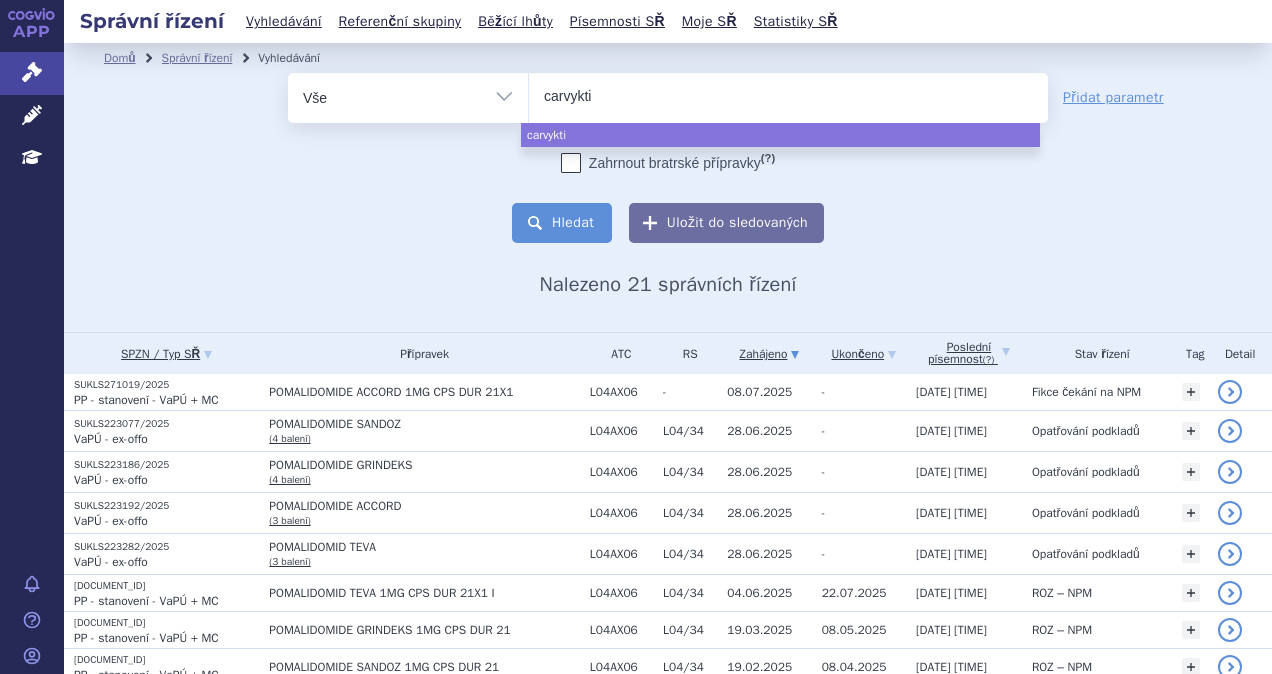 select on "carvykti" 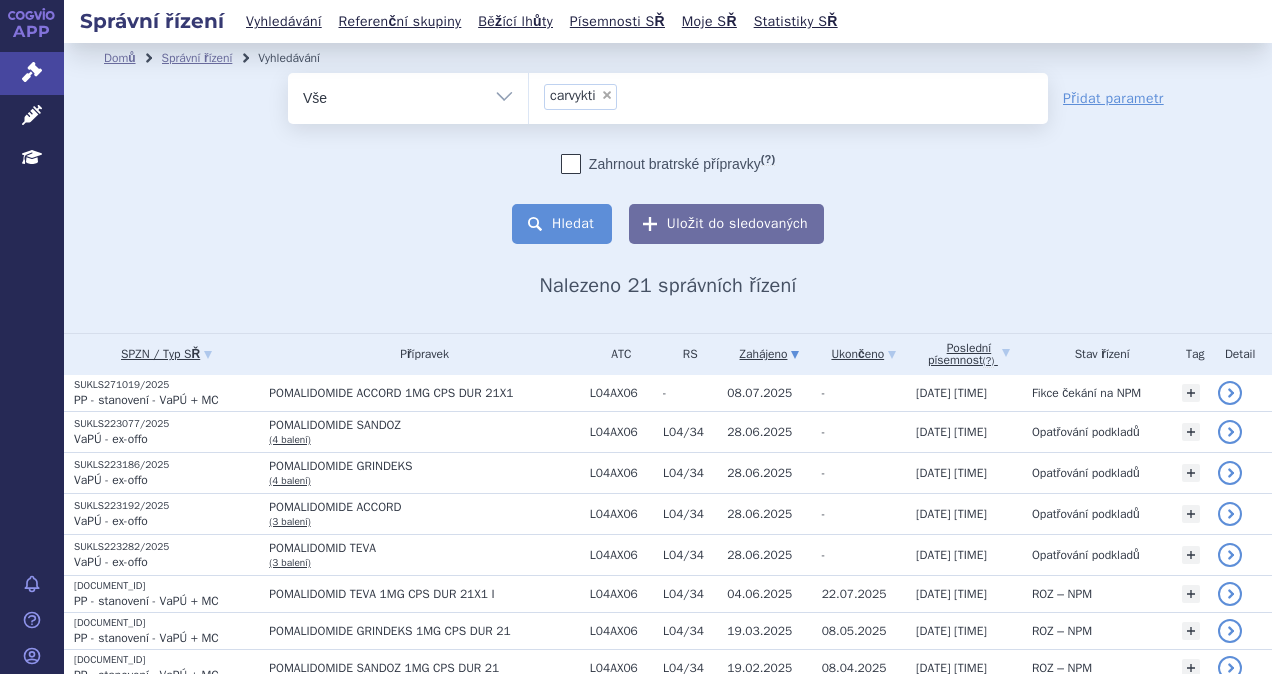 click on "Hledat" at bounding box center (562, 224) 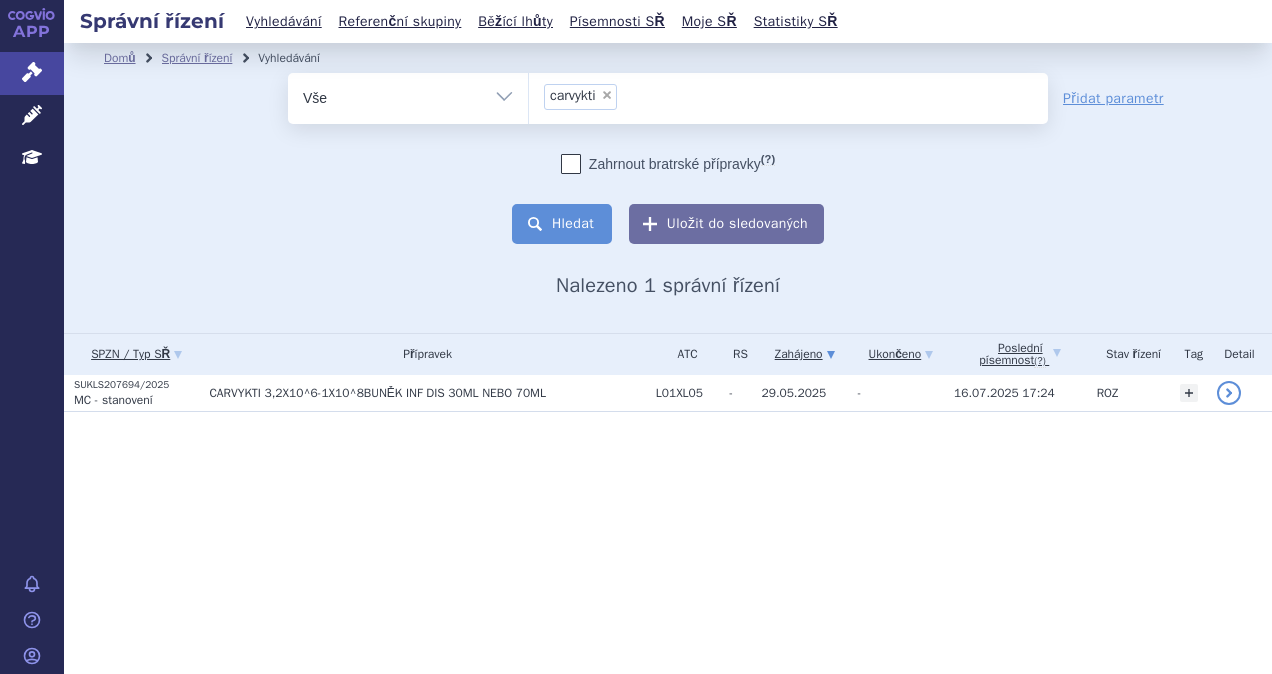 scroll, scrollTop: 0, scrollLeft: 0, axis: both 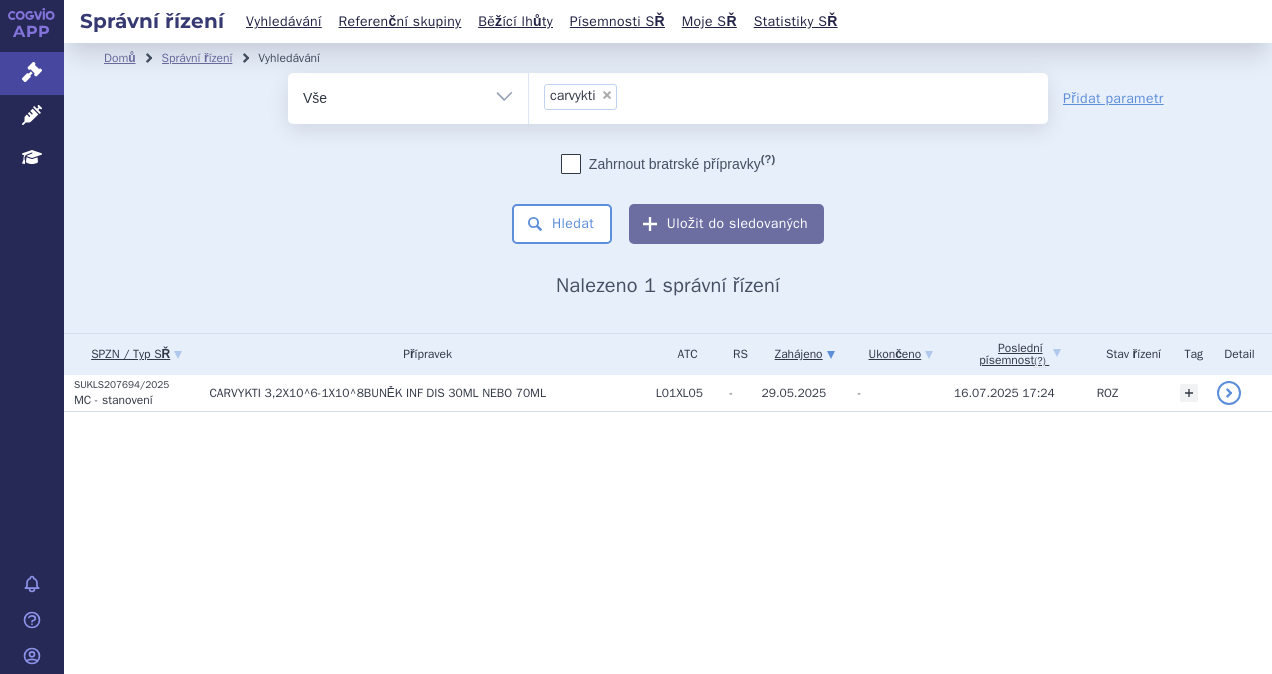 click on "Domů
Správní řízení
Vyhledávání
Vyhledávání ve správních řízeních
odstranit
Vše" at bounding box center (668, 267) 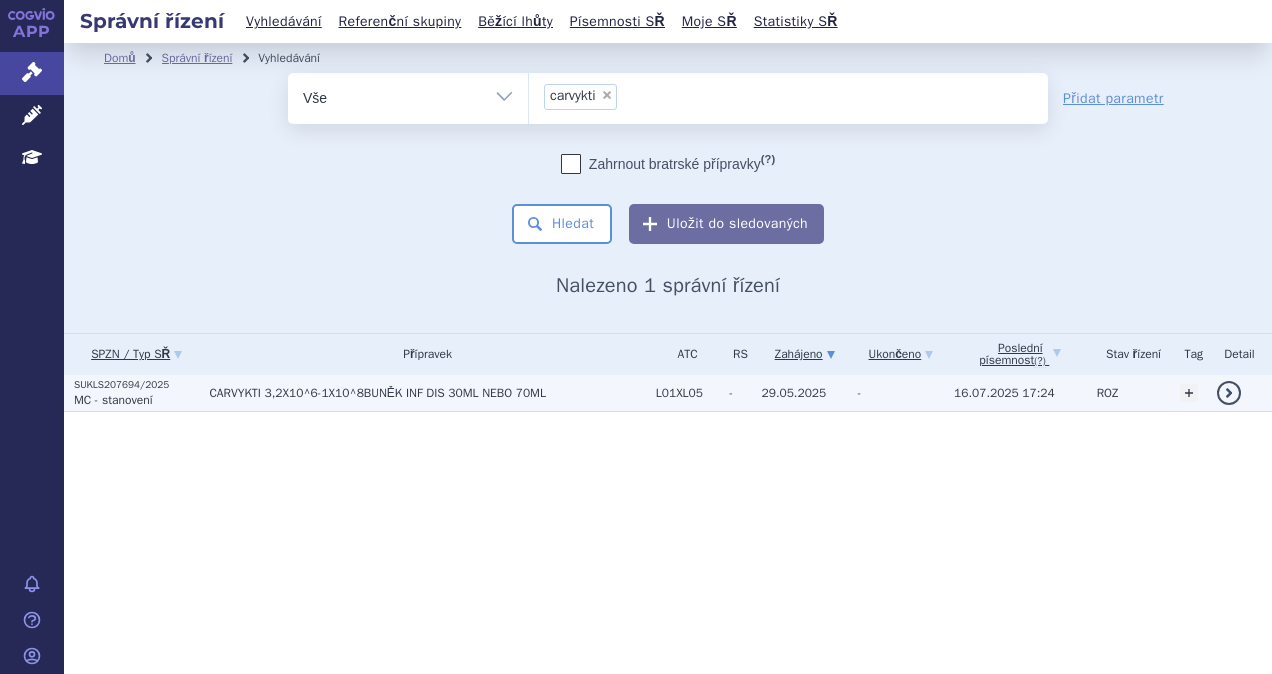 click on "CARVYKTI 3,2X10^6-1X10^8BUNĚK INF DIS 30ML NEBO 70ML" at bounding box center [427, 393] 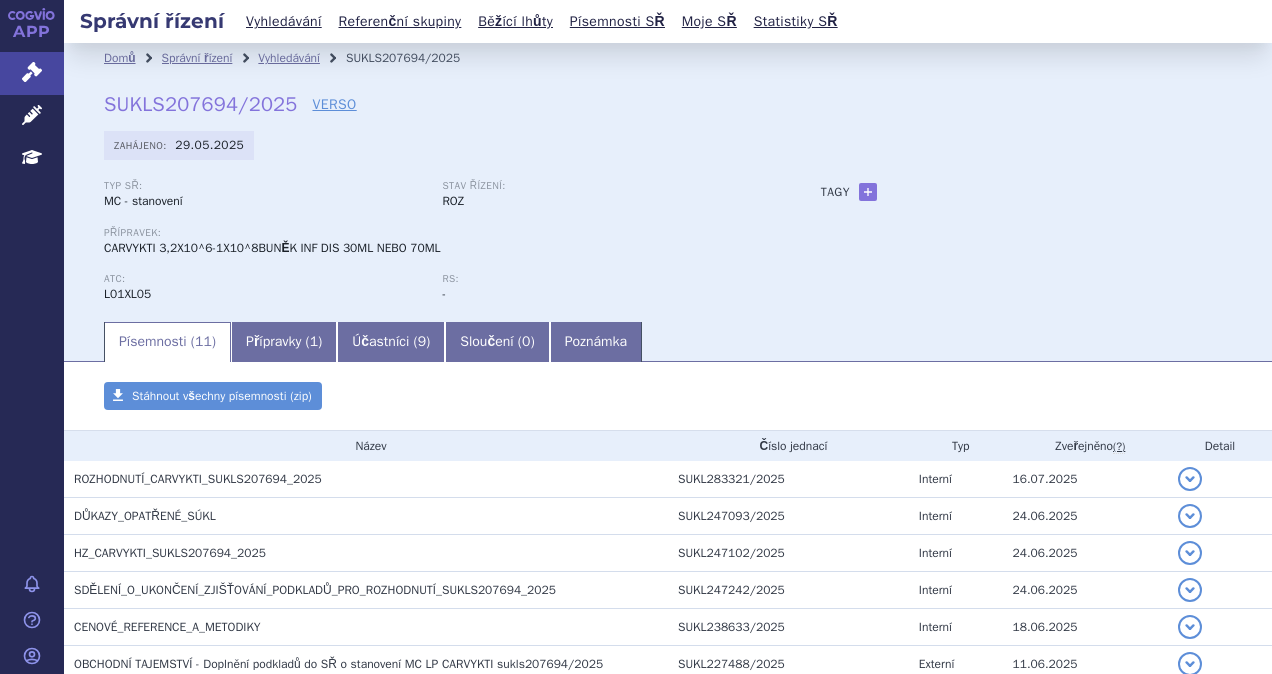 scroll, scrollTop: 0, scrollLeft: 0, axis: both 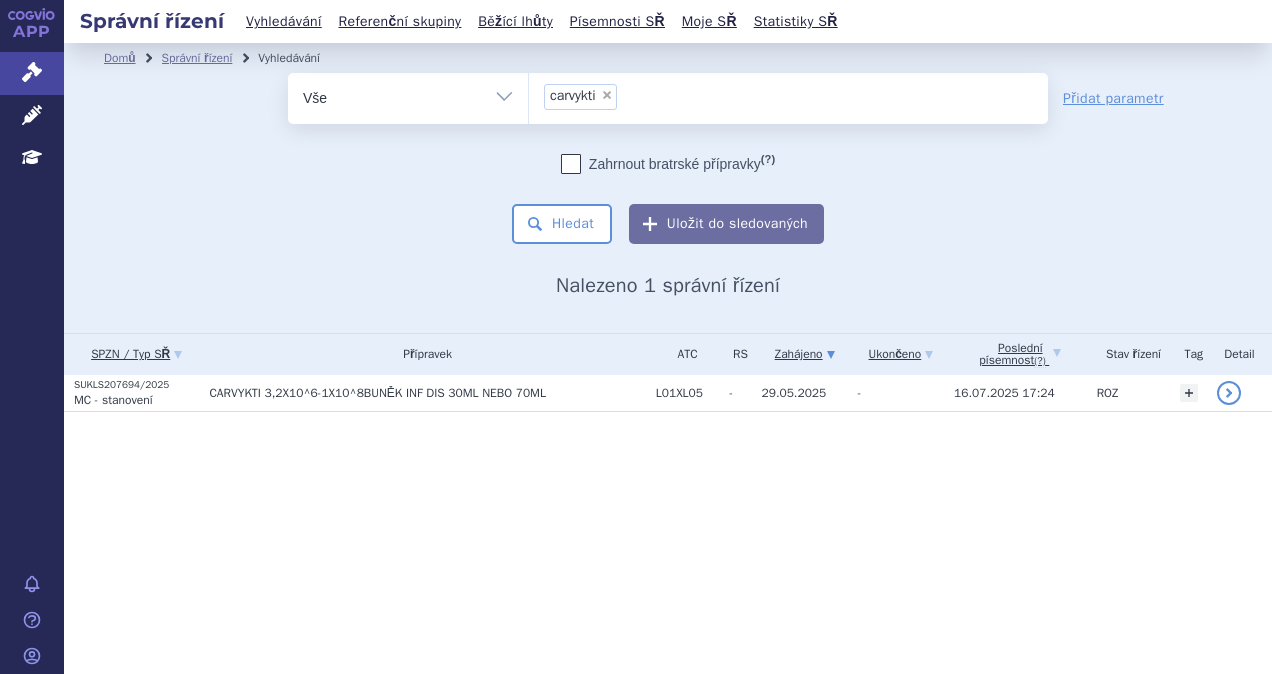 click on "×" at bounding box center [607, 95] 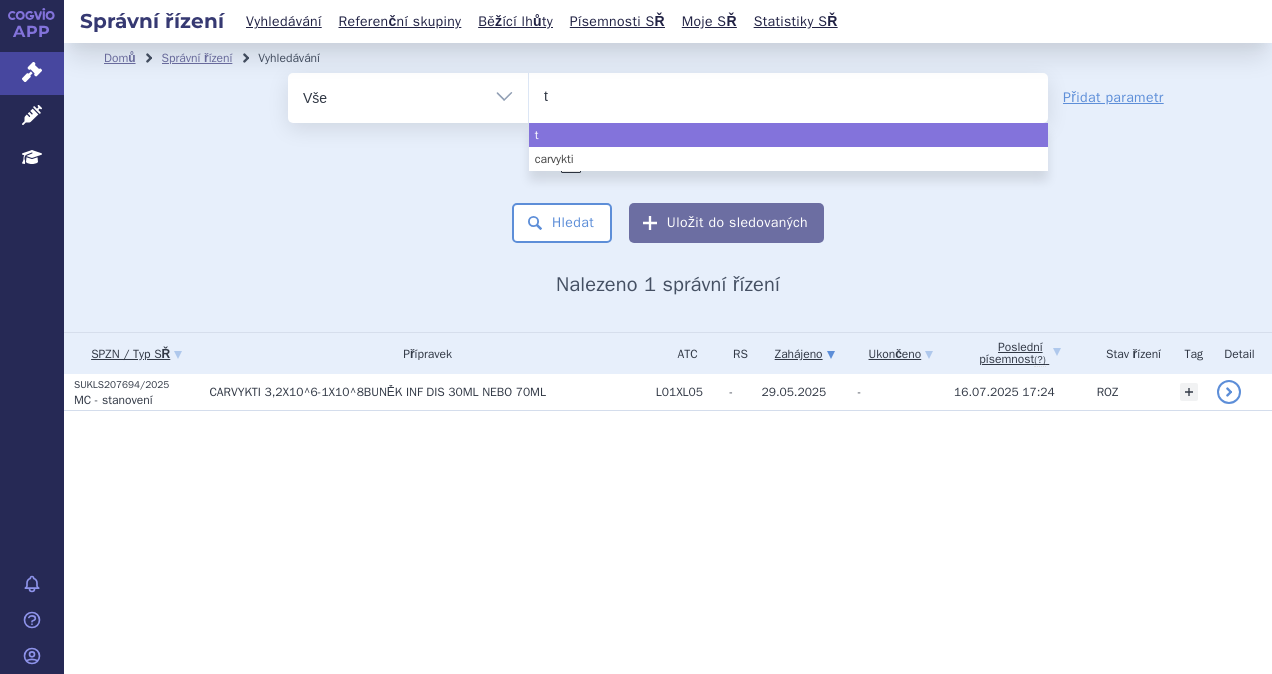 type on "ta" 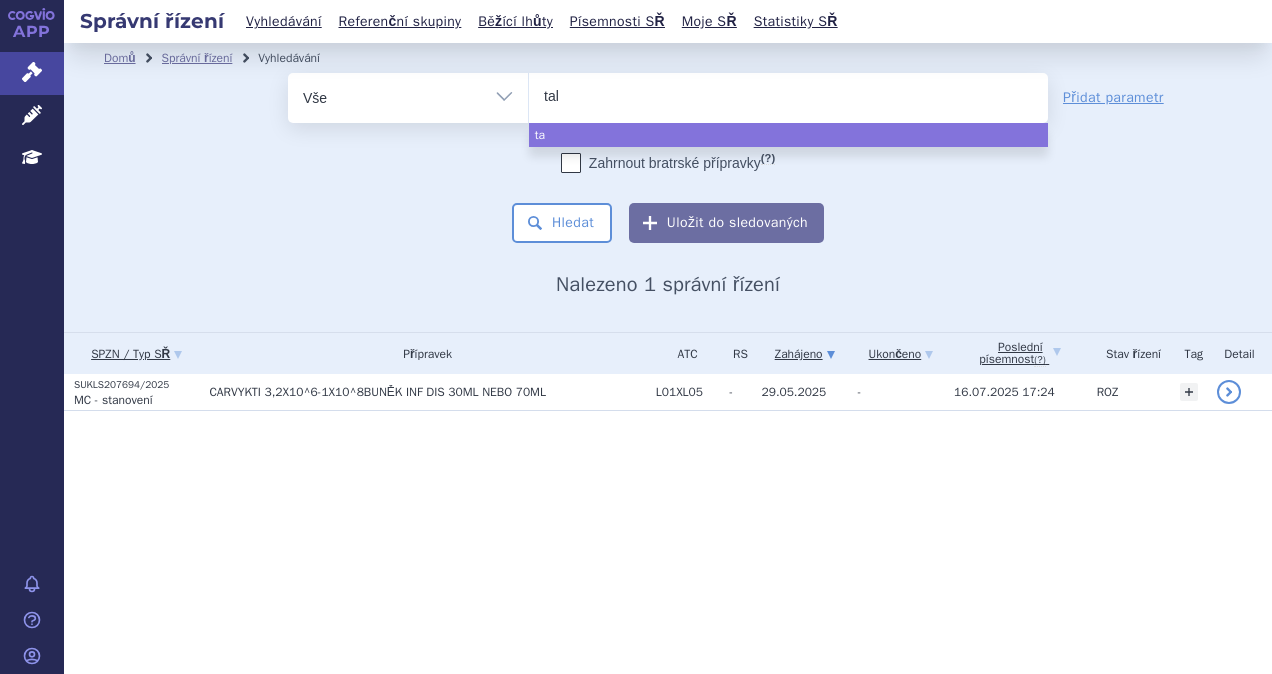 type on "talv" 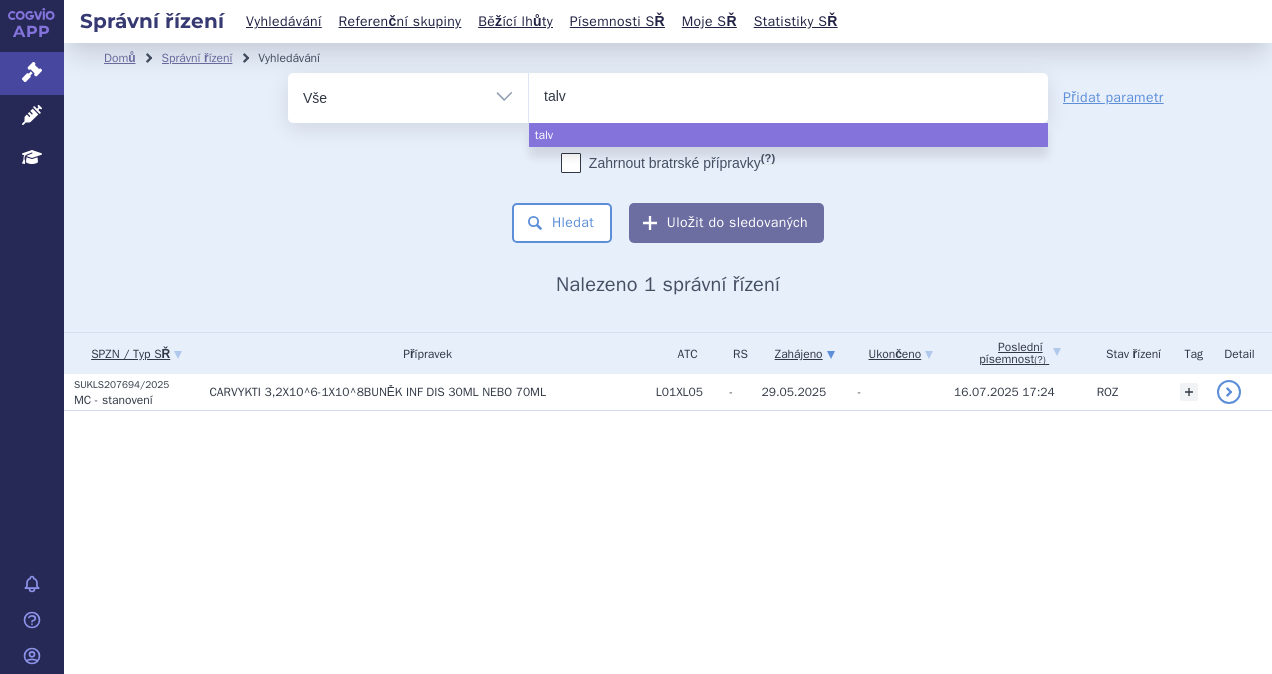 type on "talve" 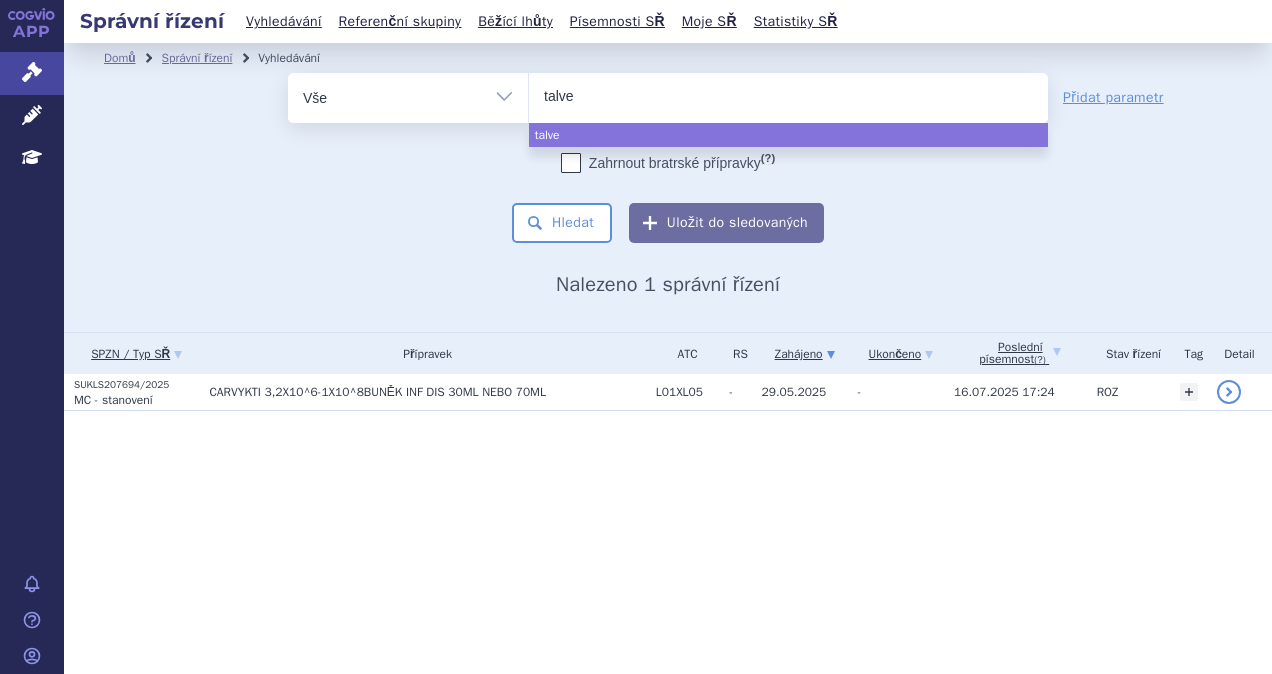 type on "talvey" 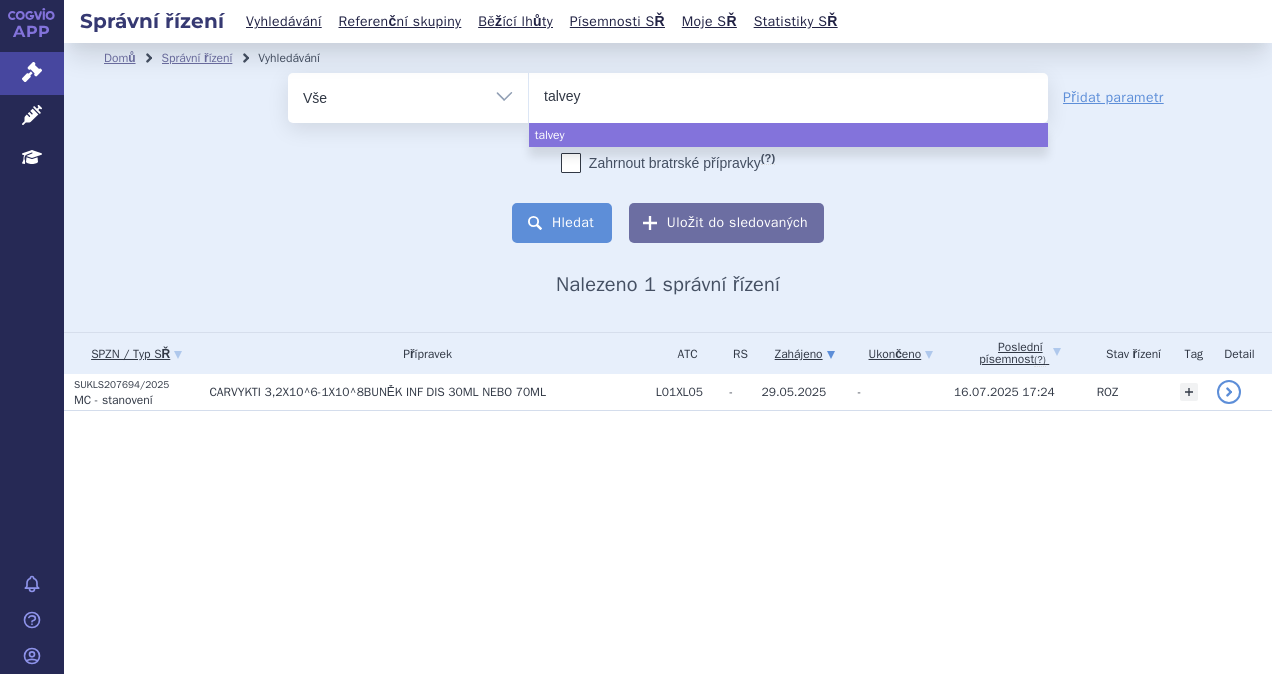 select on "talvey" 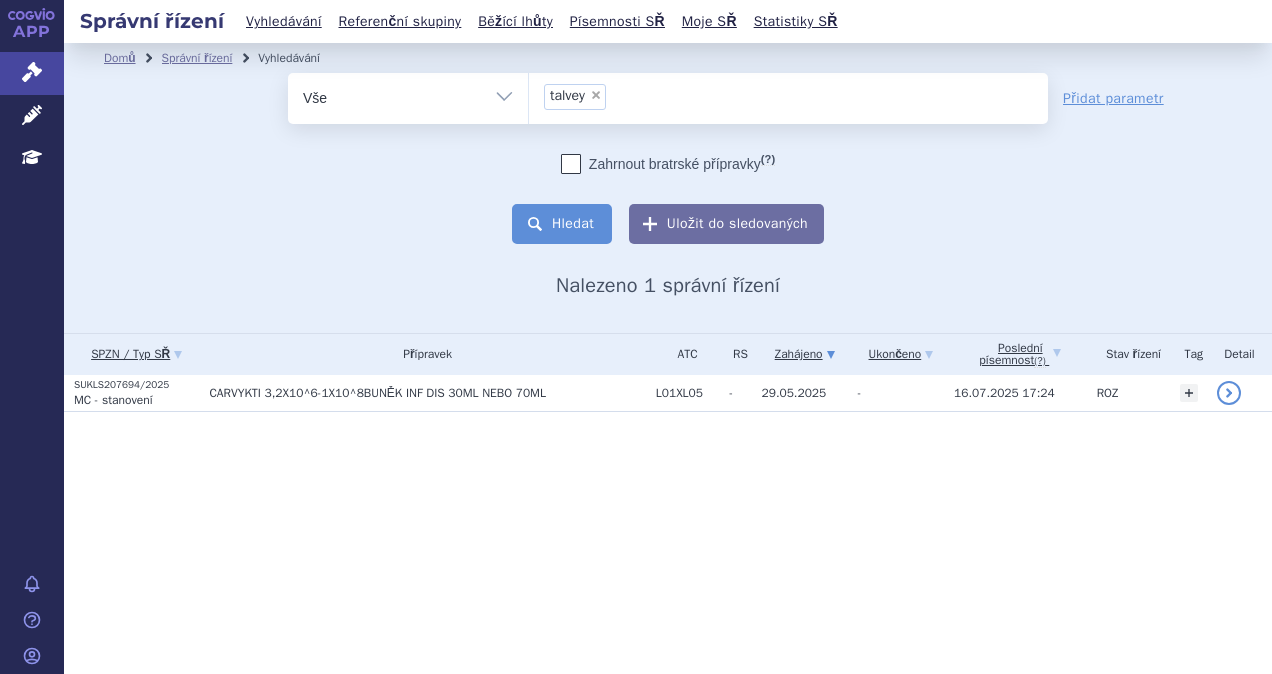 click on "Hledat" at bounding box center [562, 224] 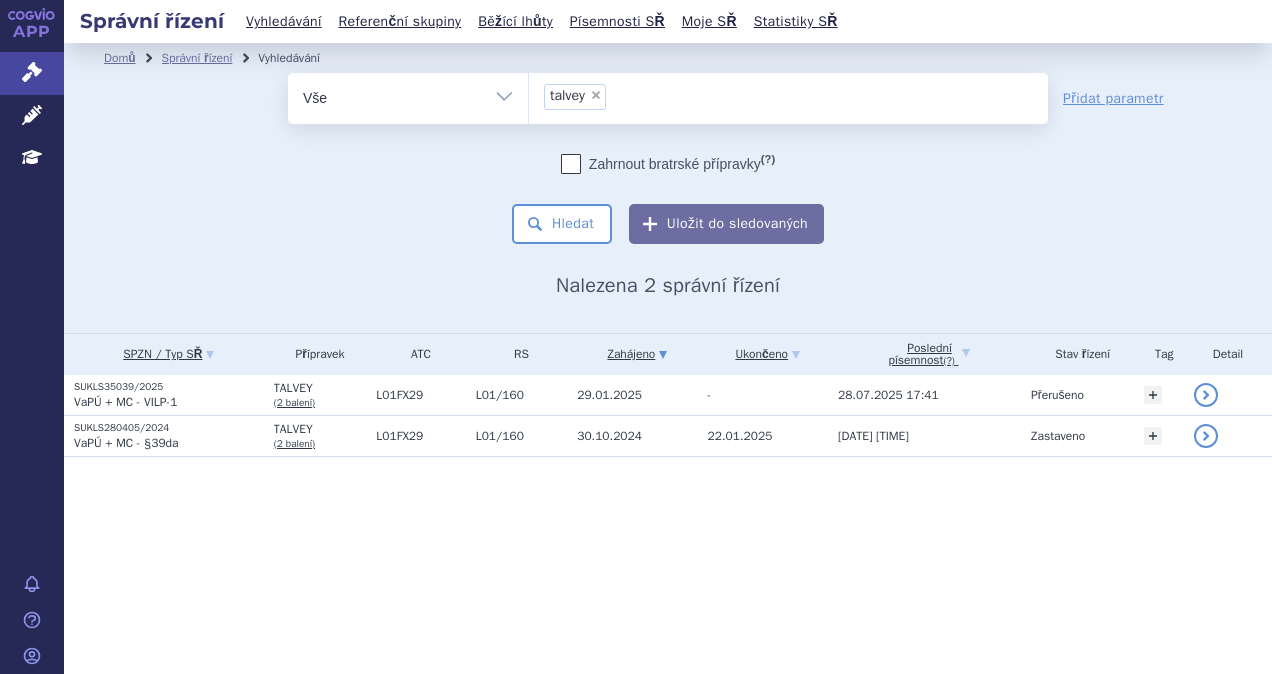 scroll, scrollTop: 0, scrollLeft: 0, axis: both 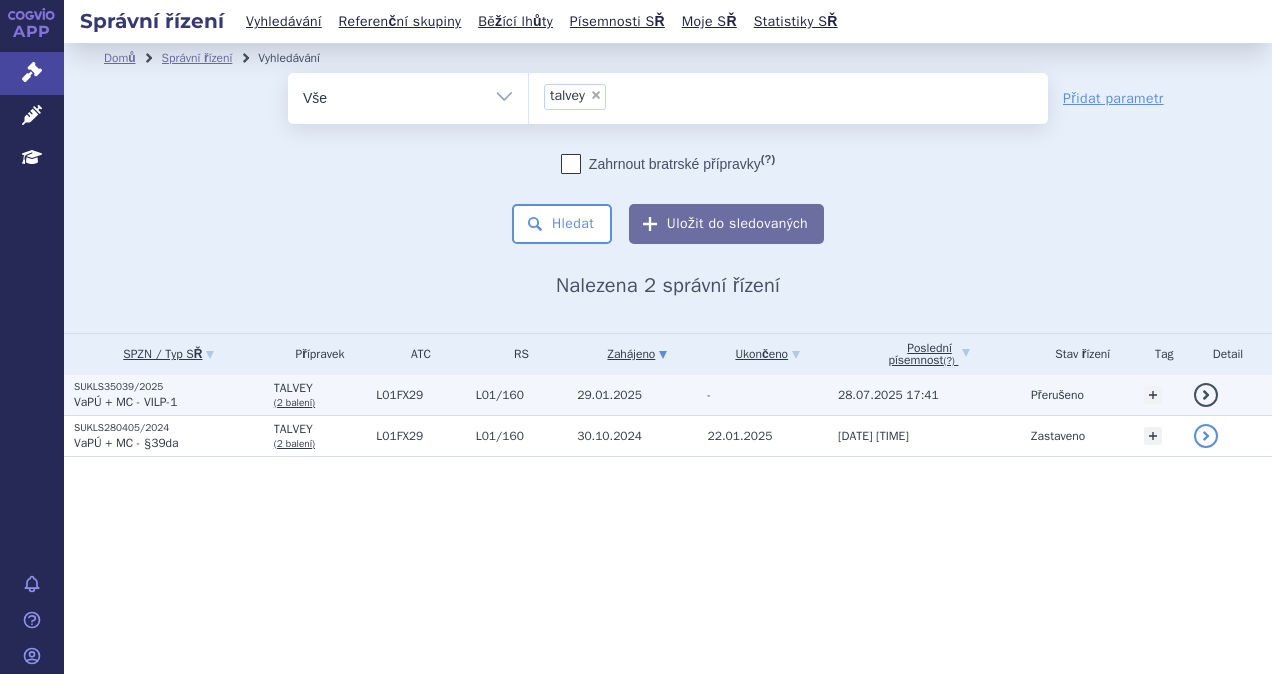 click on "SUKLS35039/2025" at bounding box center [169, 387] 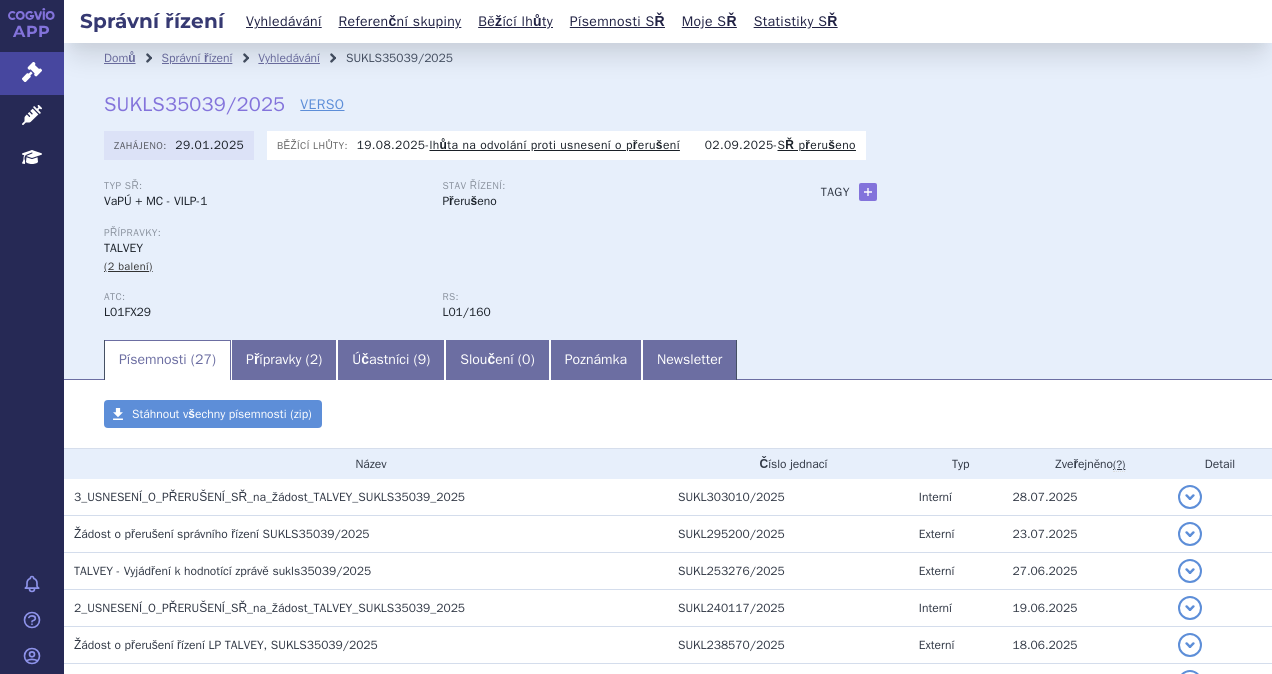 scroll, scrollTop: 0, scrollLeft: 0, axis: both 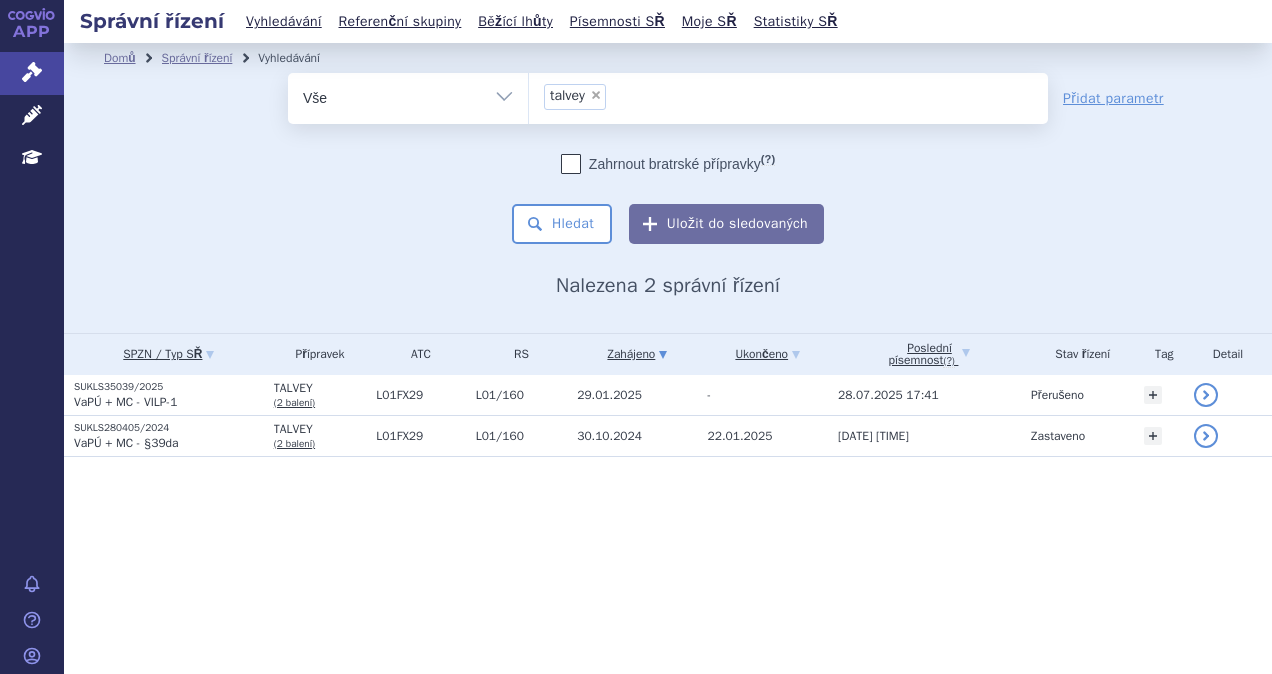 click on "×" at bounding box center (596, 95) 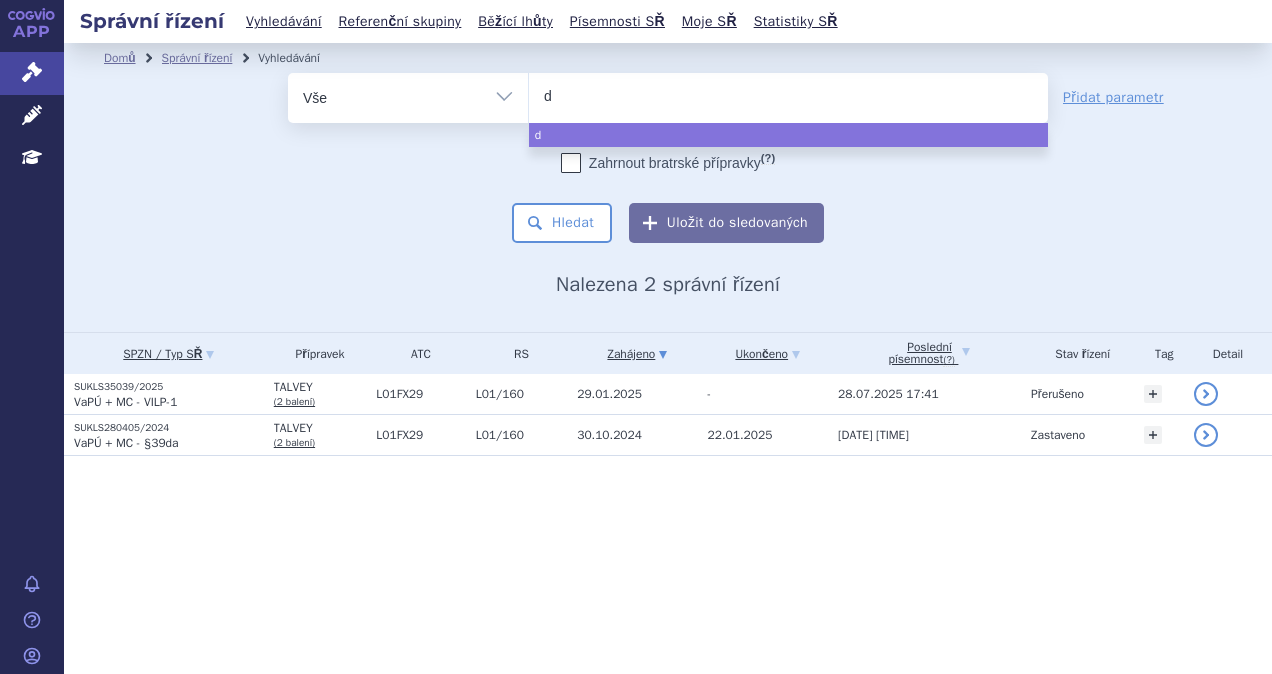 type on "da" 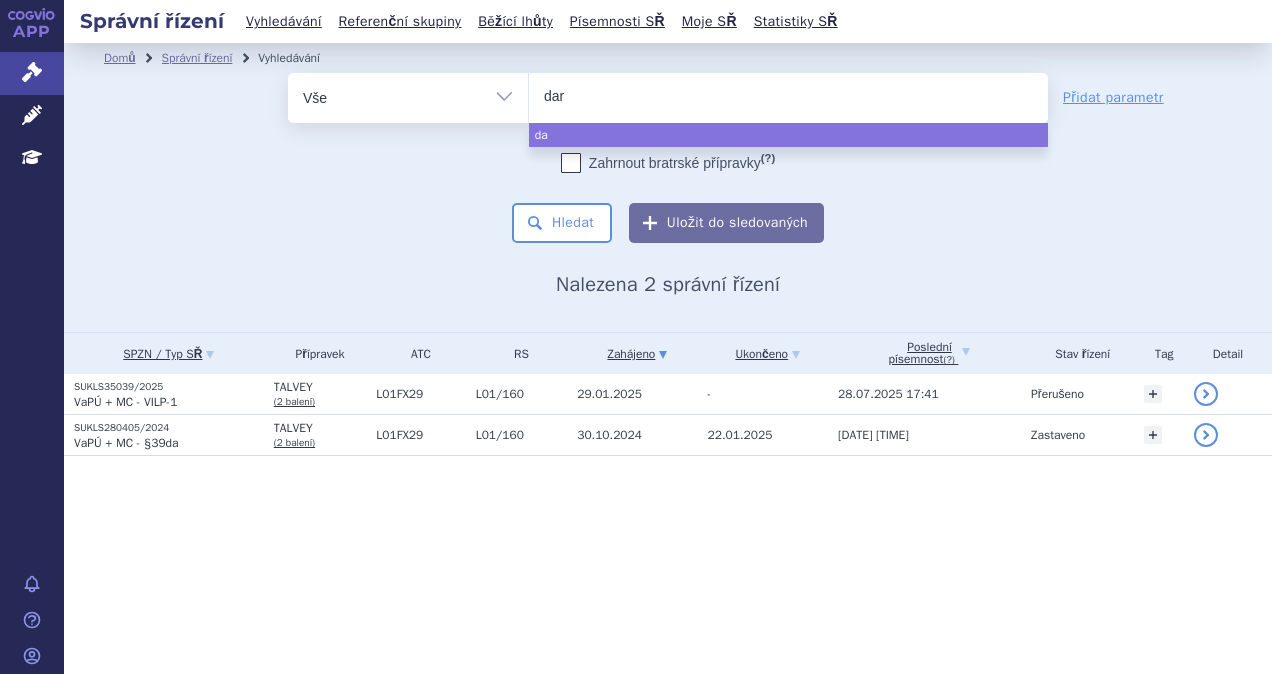 type on "darz" 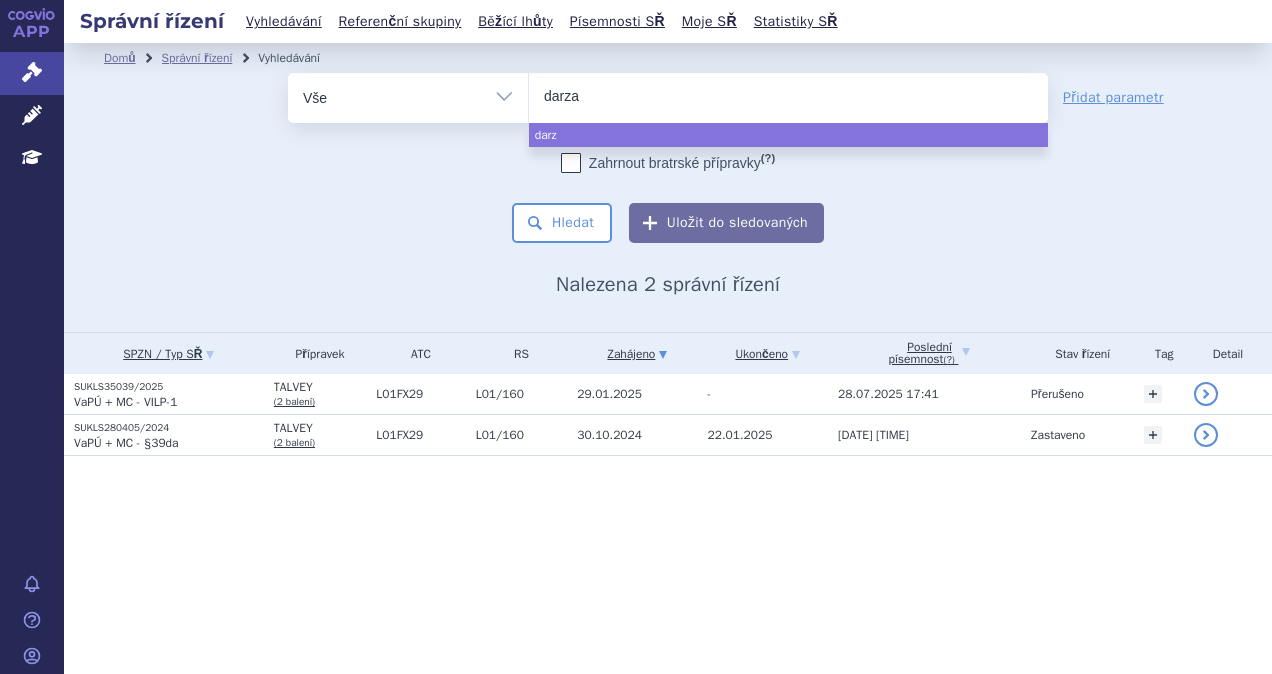 type on "darzal" 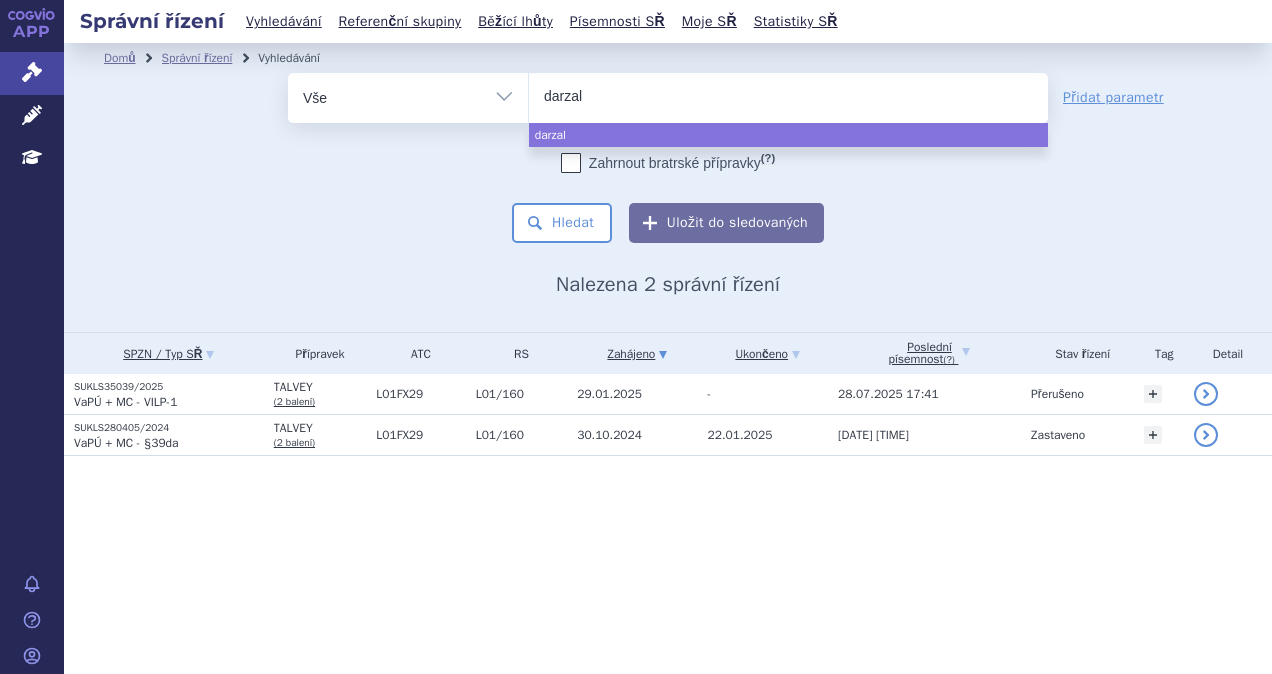 type on "darzale" 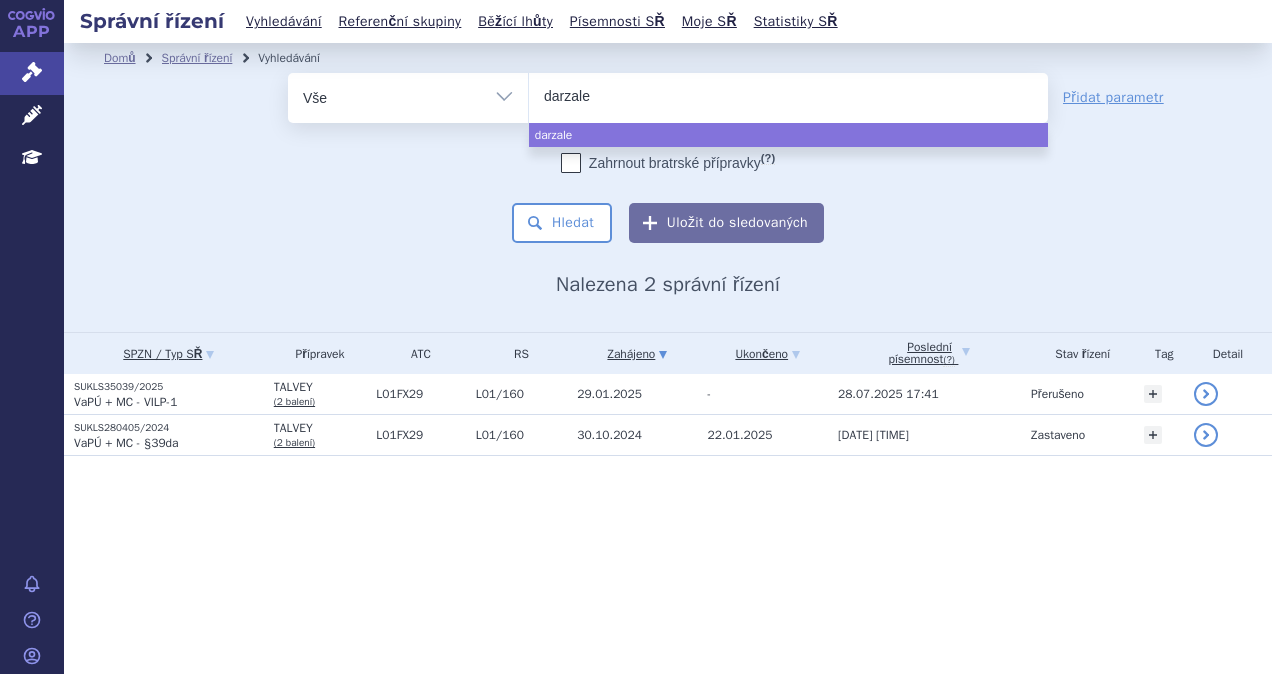 type on "darzalex" 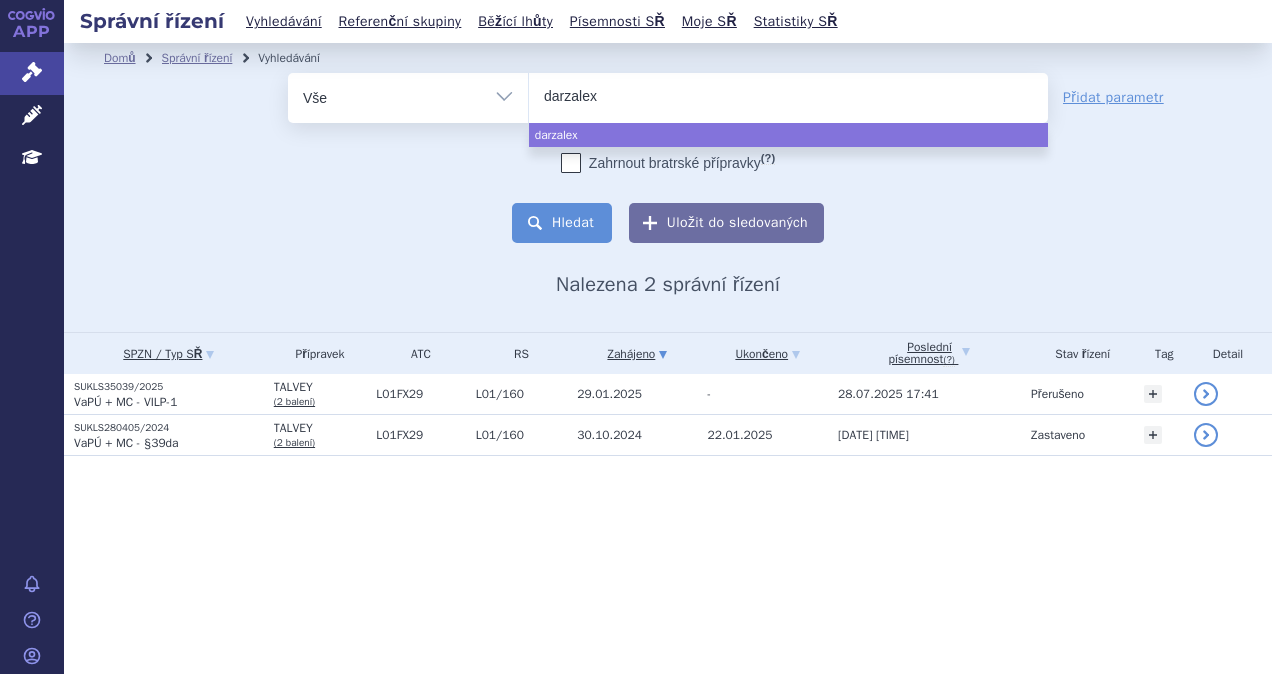 select on "darzalex" 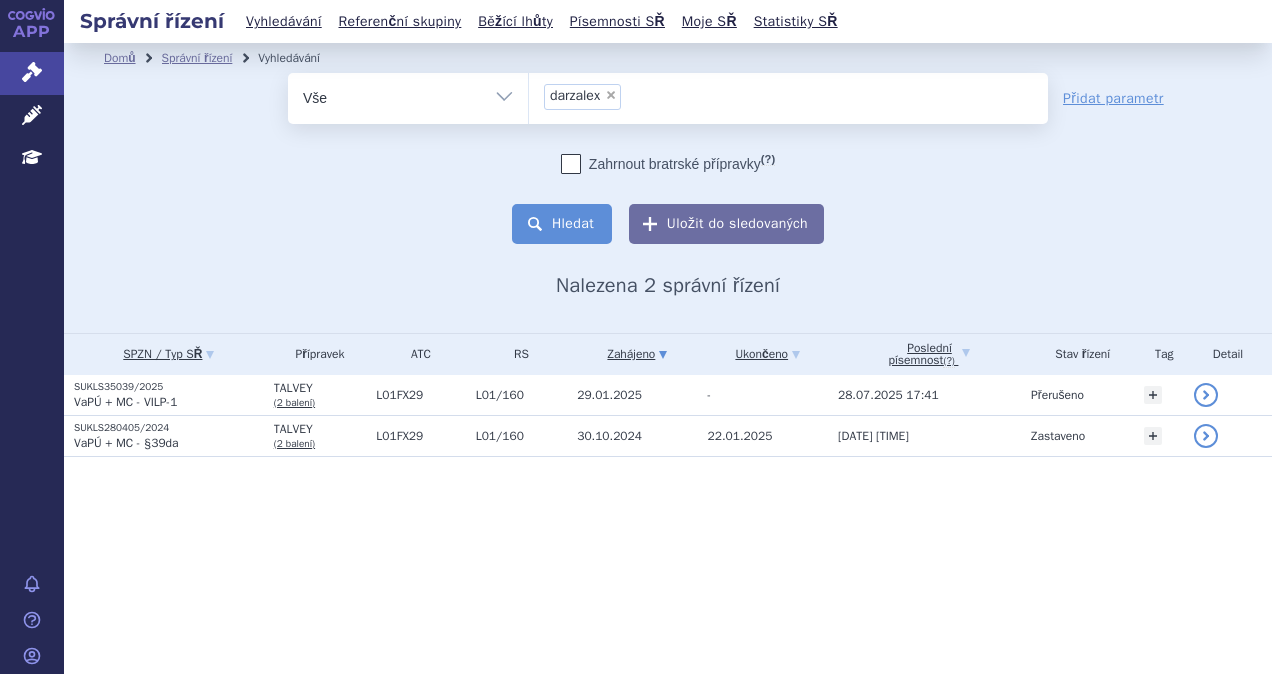 click on "Hledat" at bounding box center [562, 224] 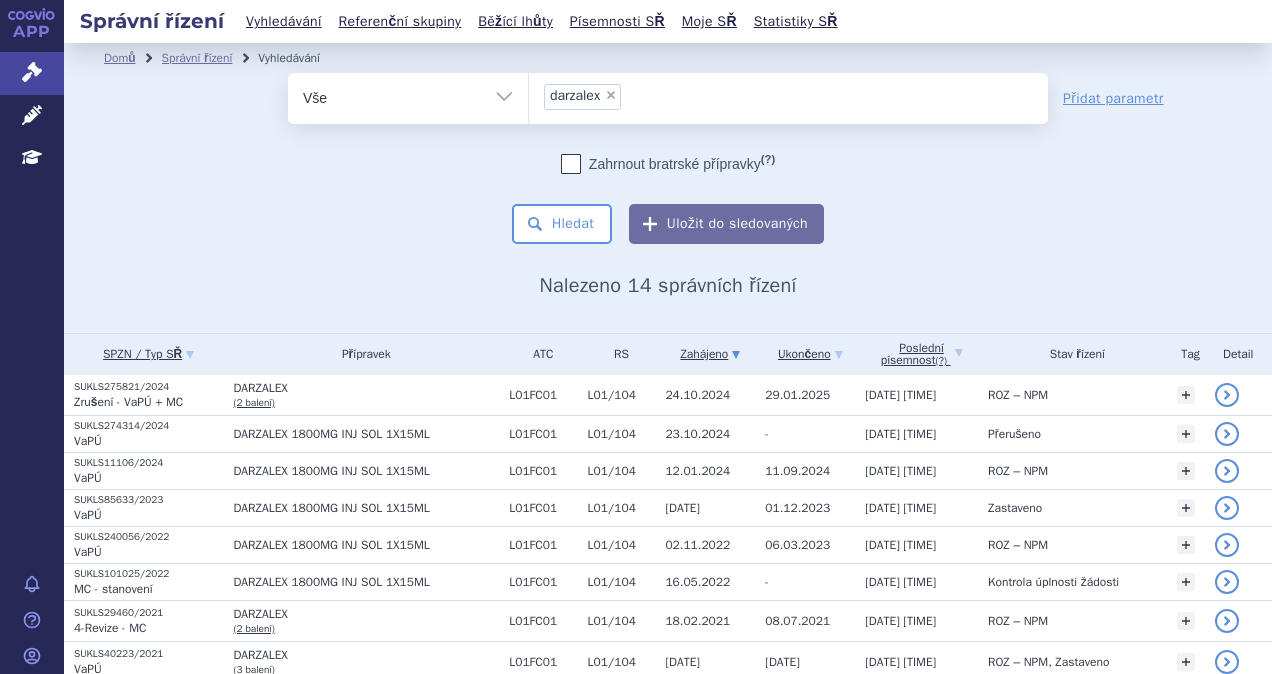 scroll, scrollTop: 0, scrollLeft: 0, axis: both 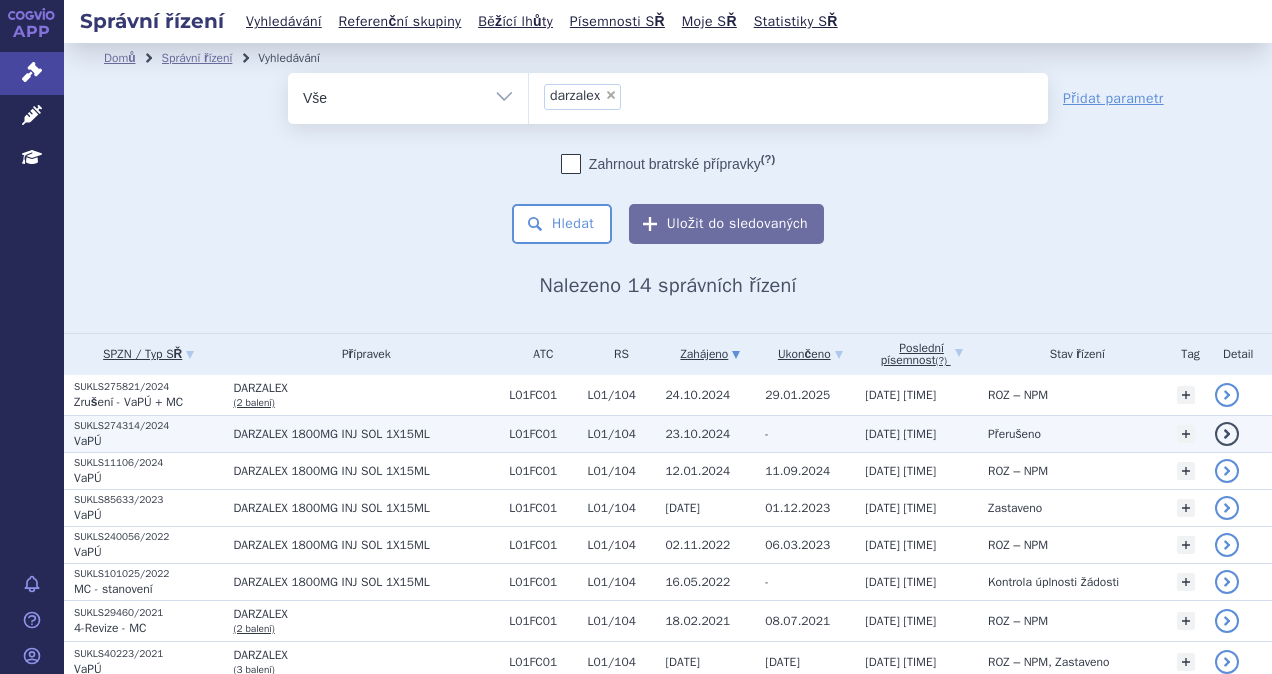click on "DARZALEX 1800MG INJ SOL 1X15ML" at bounding box center (366, 434) 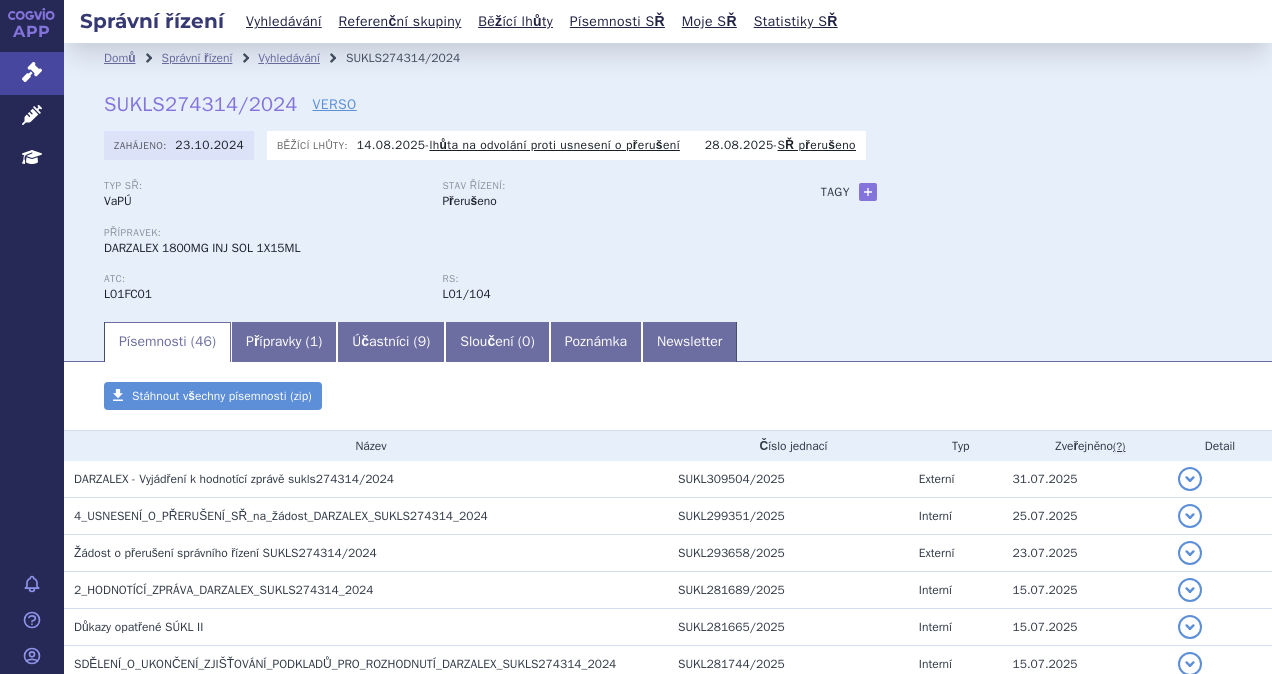 scroll, scrollTop: 0, scrollLeft: 0, axis: both 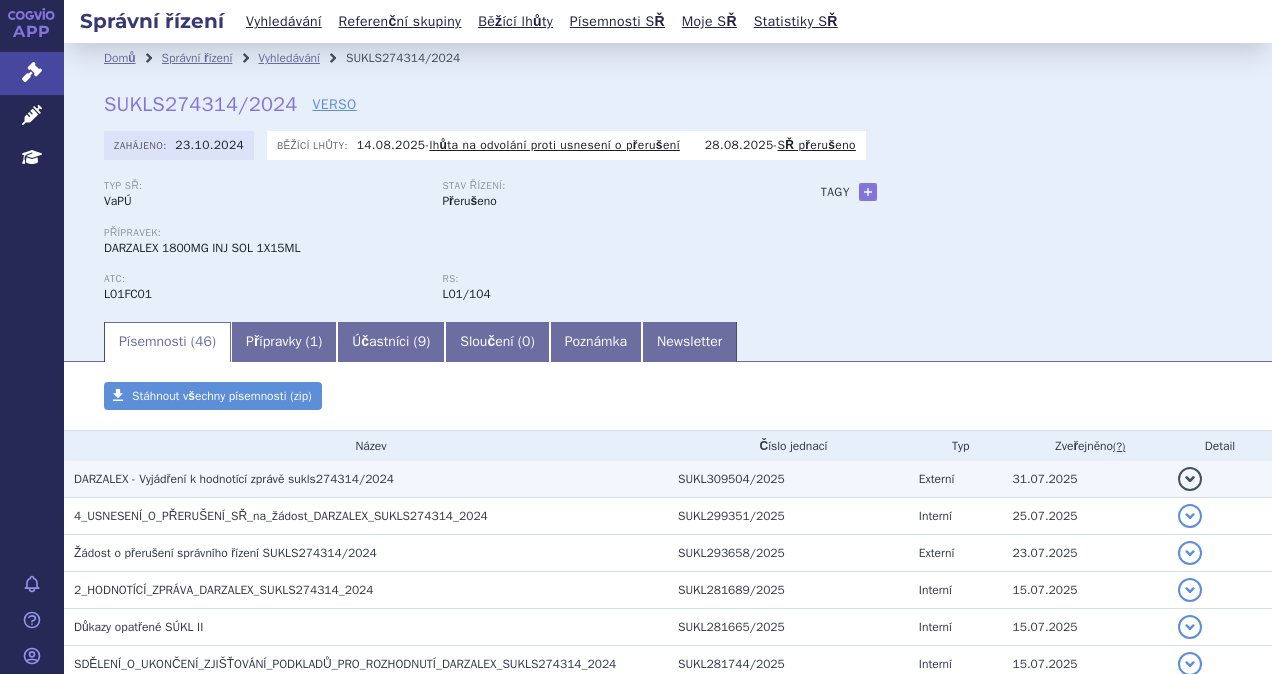 click on "DARZALEX - Vyjádření k hodnotící zprávě sukls274314/2024" at bounding box center [371, 479] 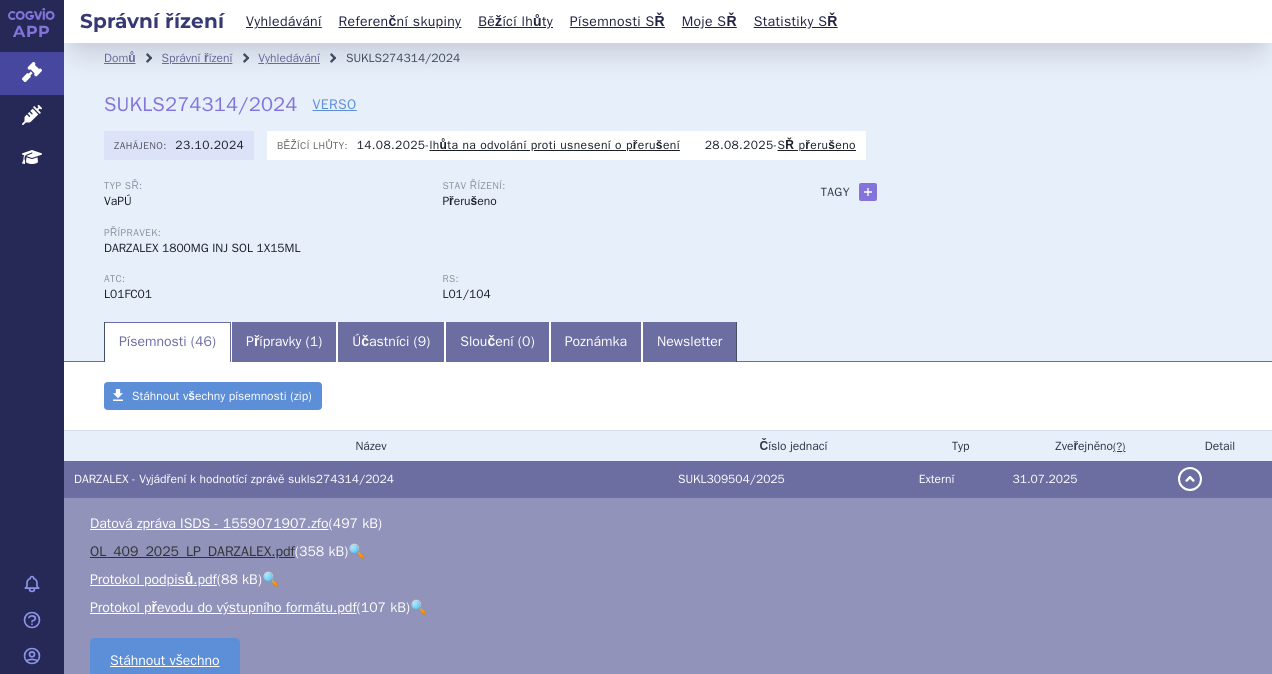 click on "OL_409_2025_LP_DARZALEX.pdf" at bounding box center (192, 551) 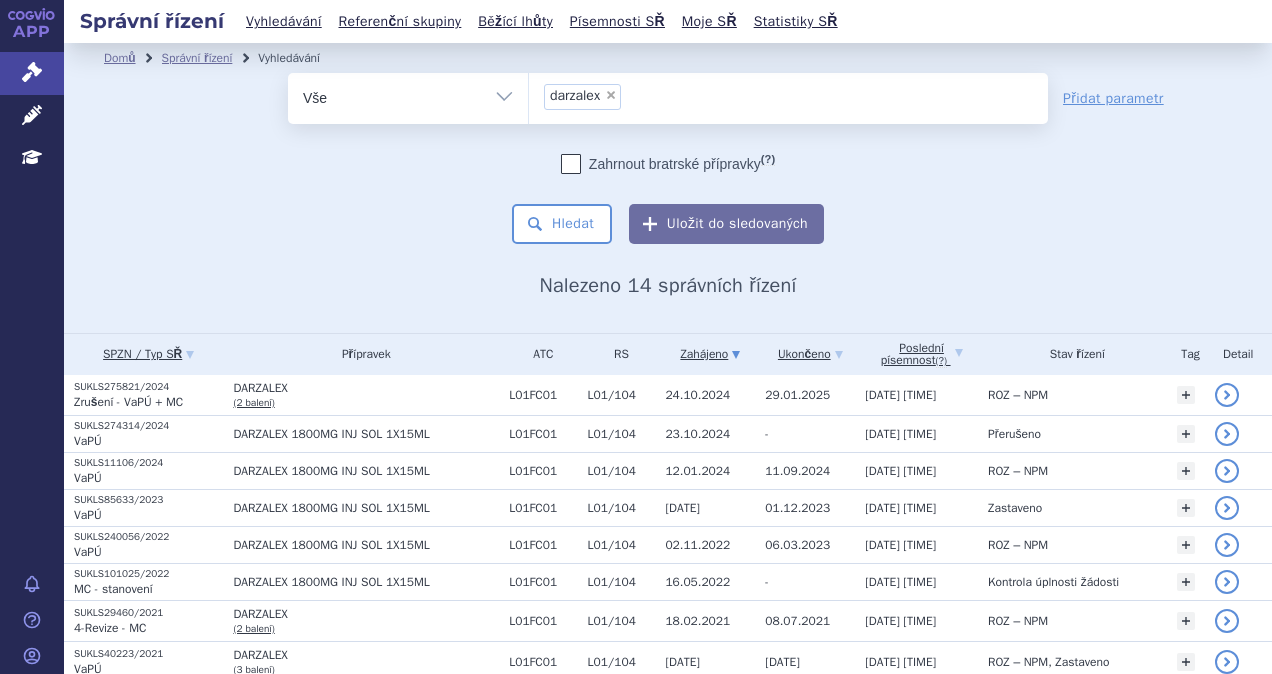 scroll, scrollTop: 0, scrollLeft: 0, axis: both 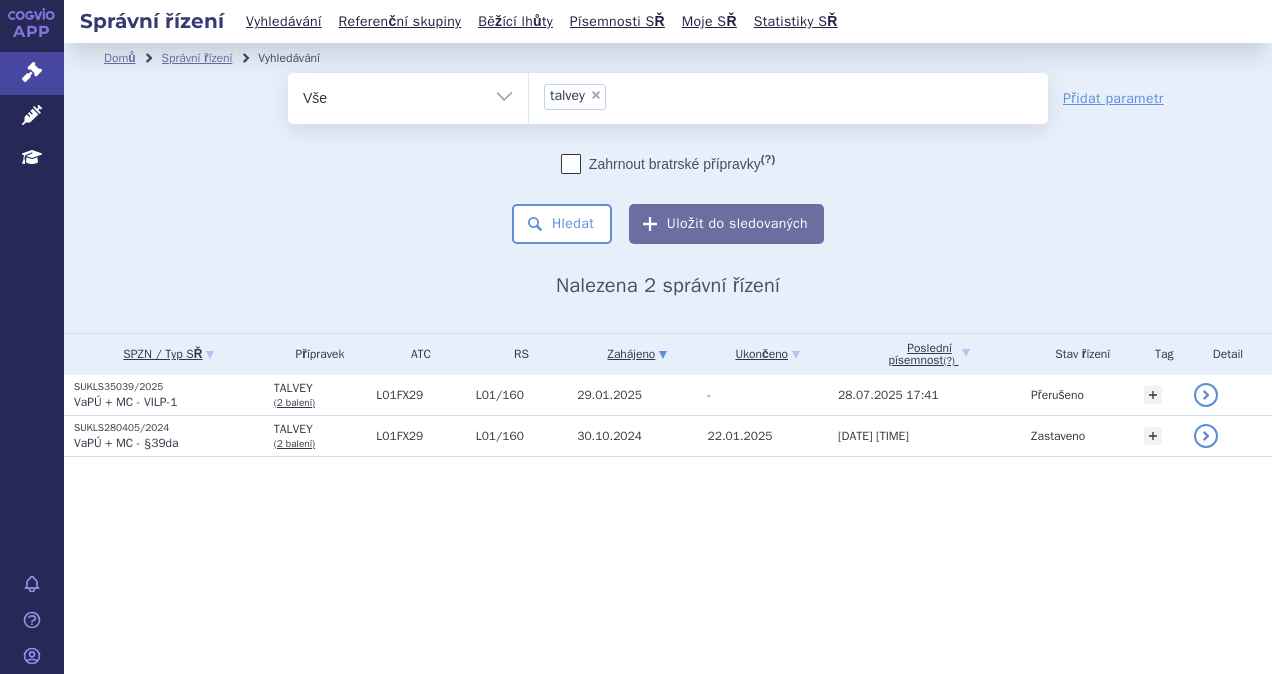 select 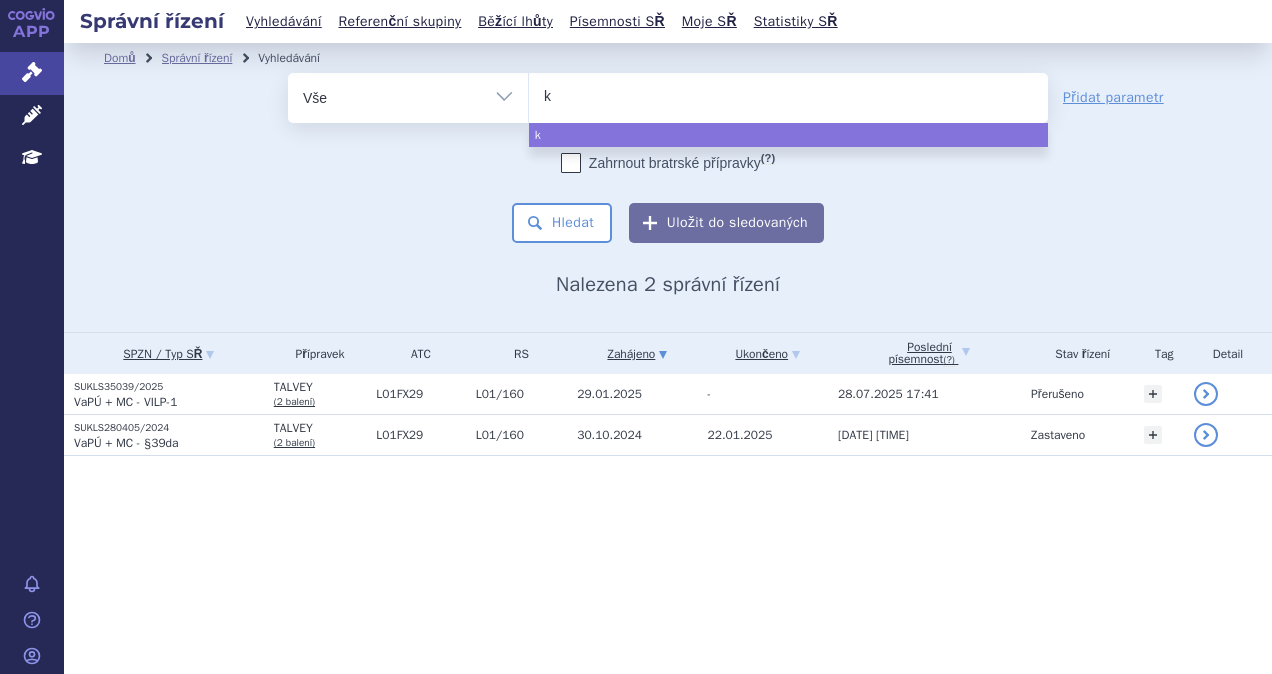 type on "ke" 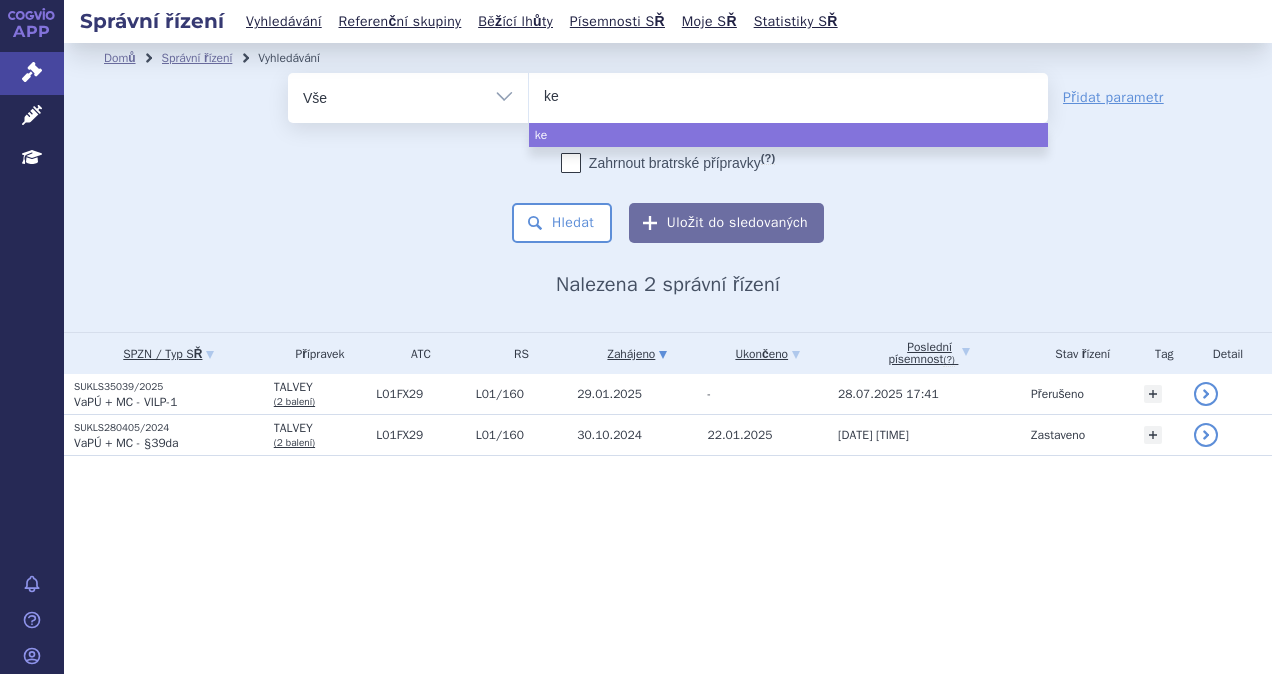 type on "key" 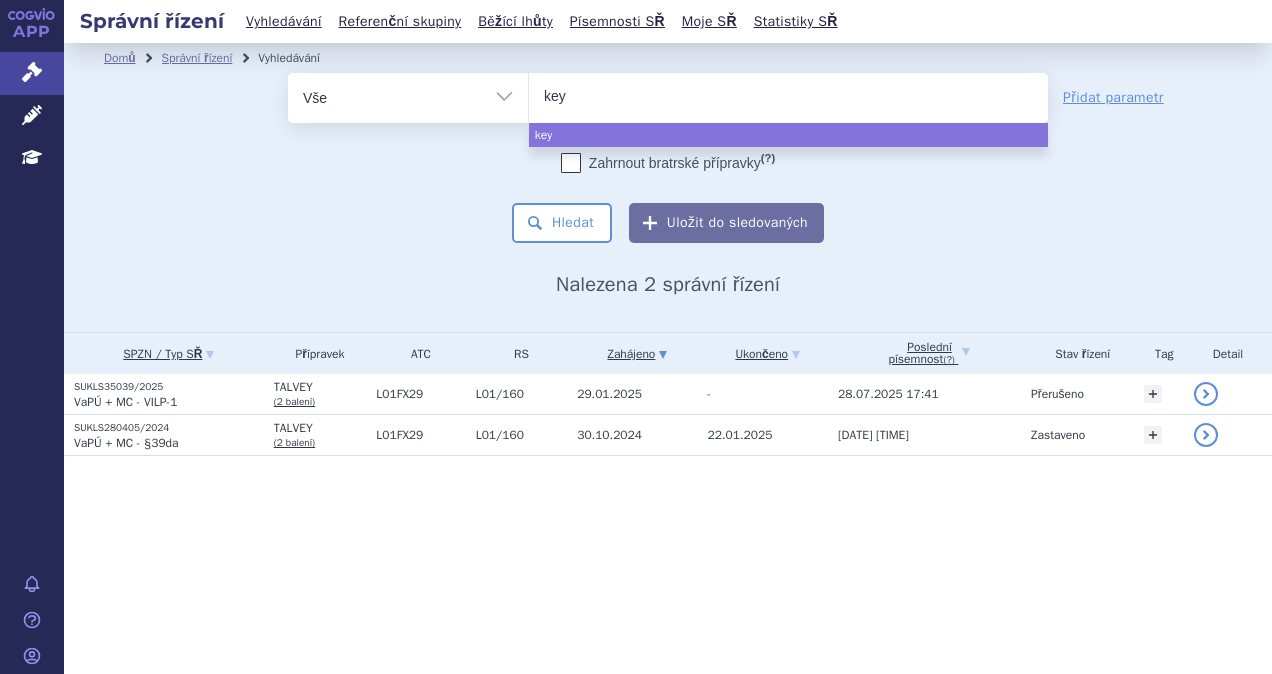type on "keyt" 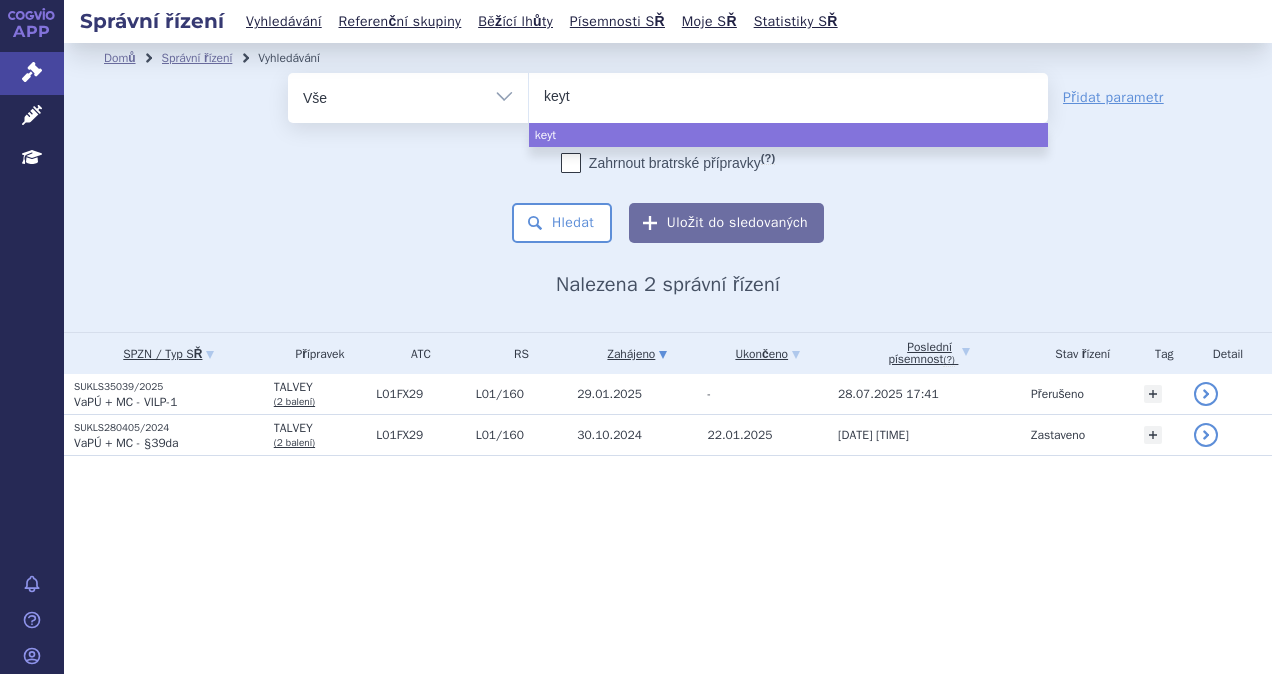 type on "keytr" 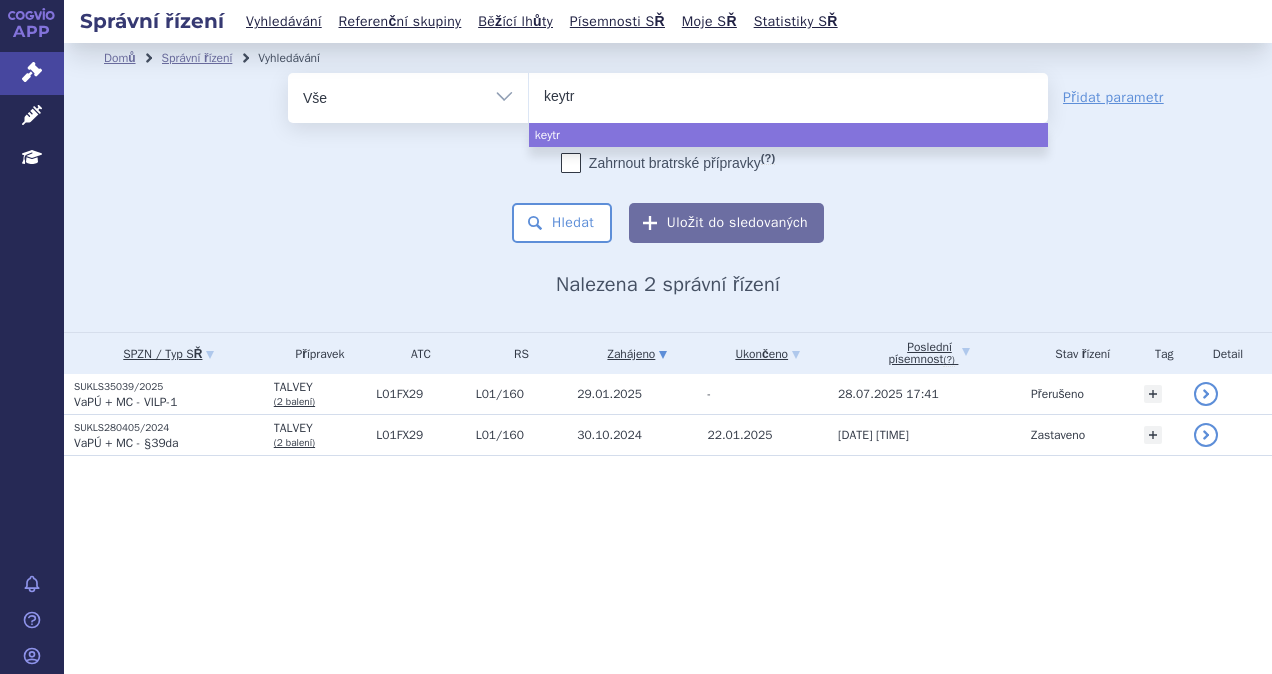 type on "keytru" 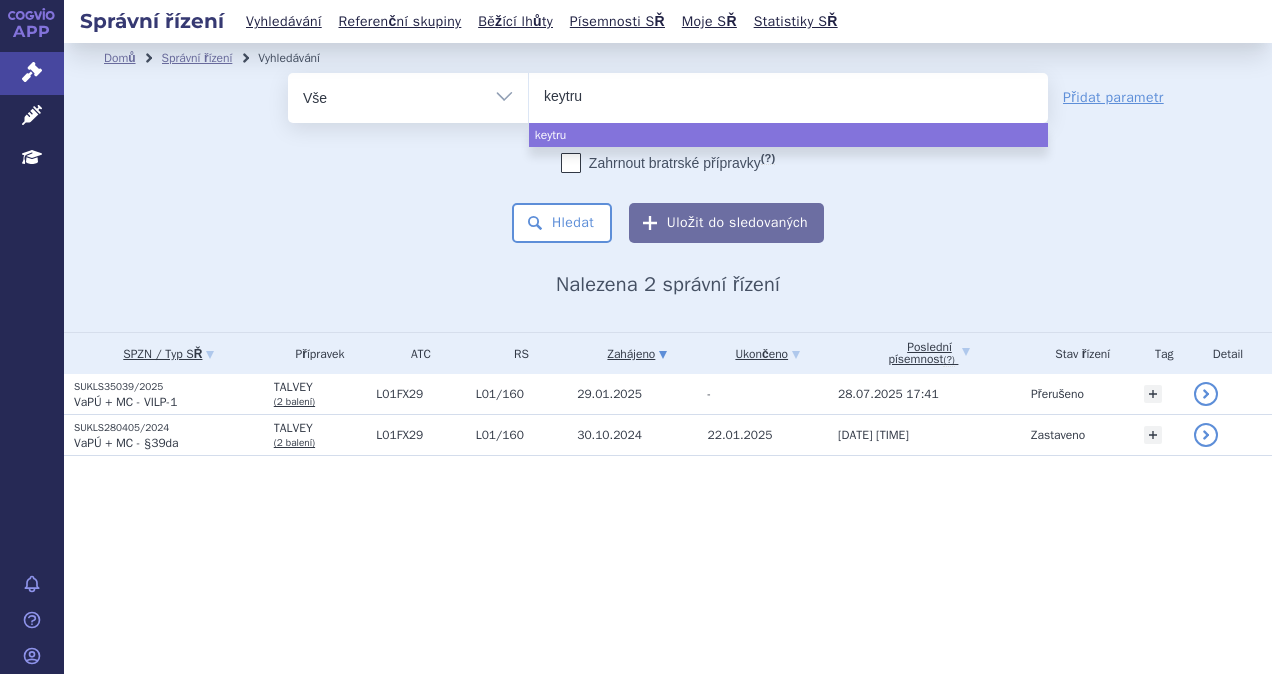 type on "keytrud" 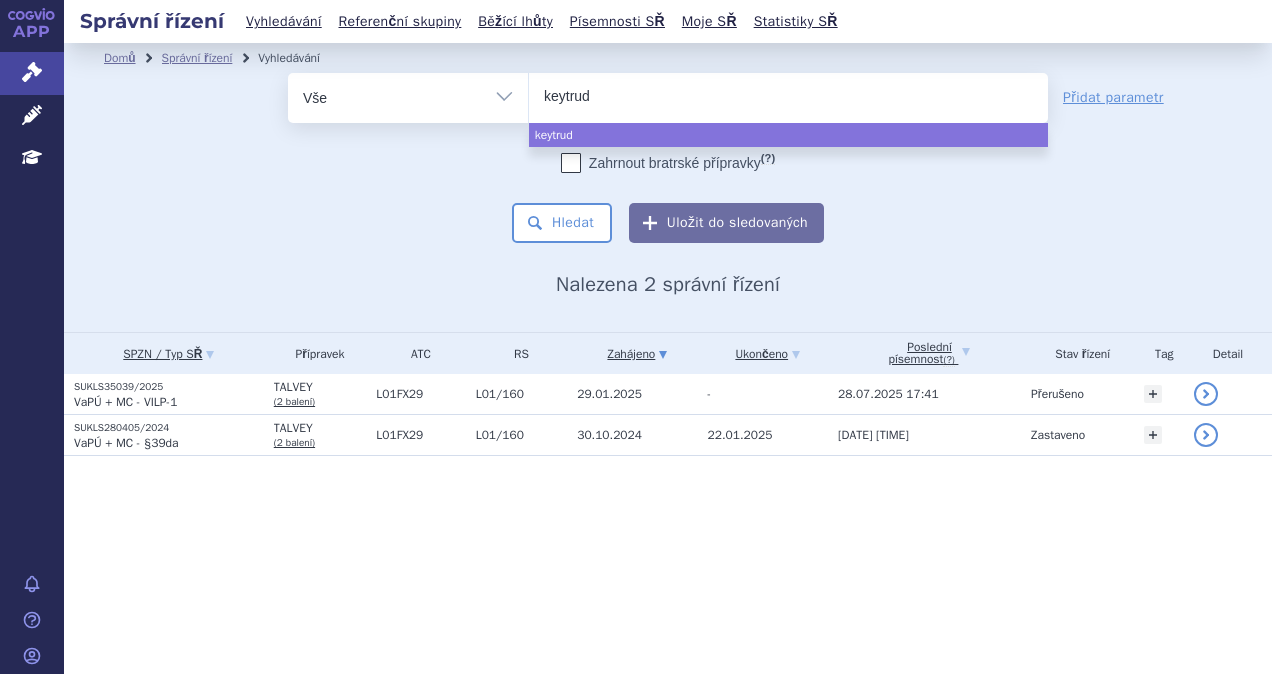 type on "keytruda" 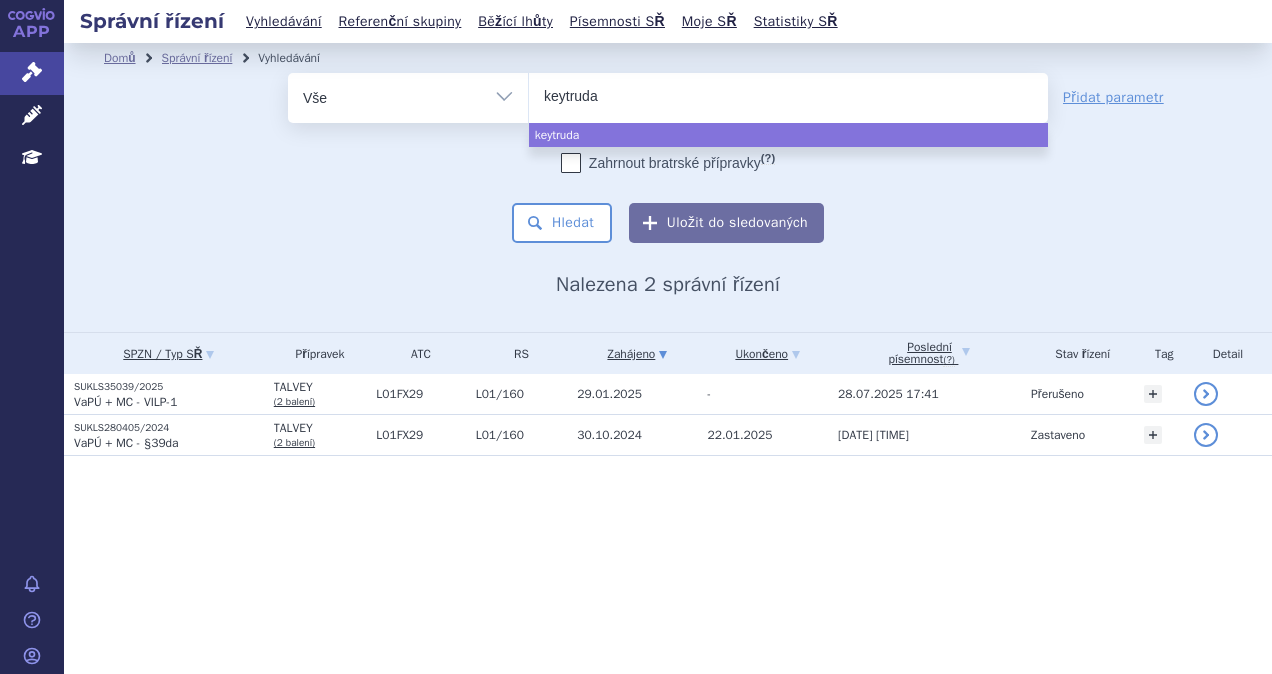 select on "keytruda" 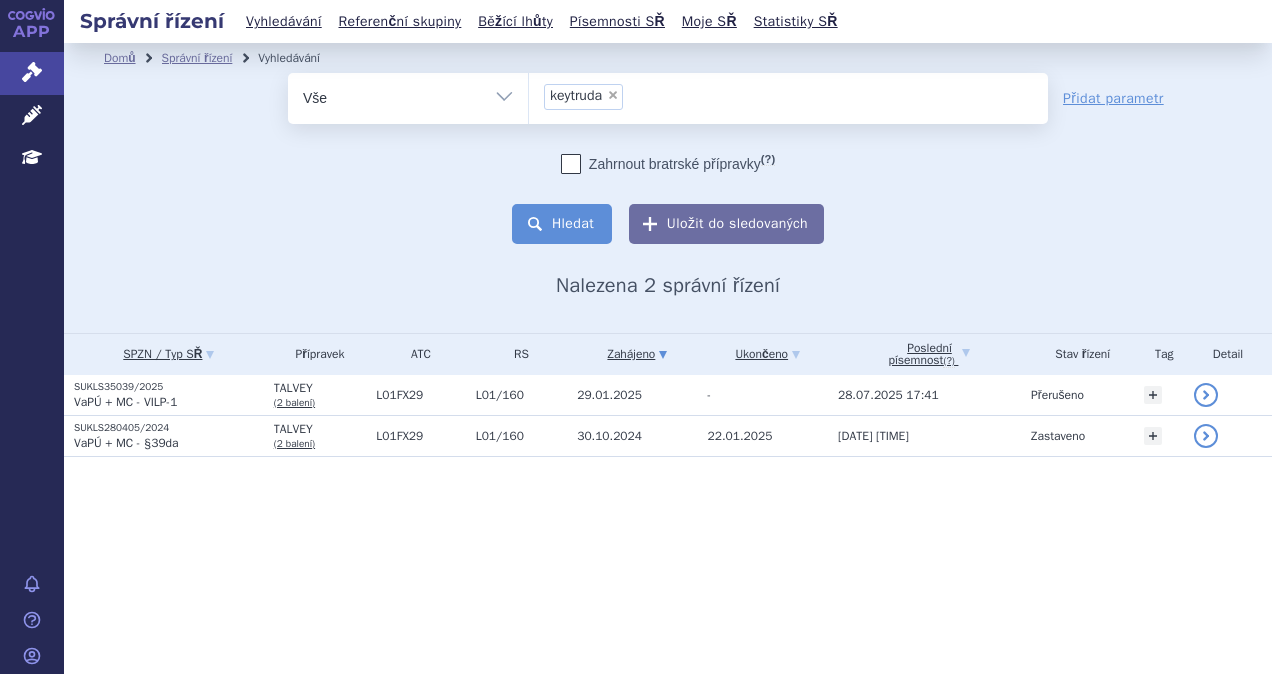 click on "Hledat" at bounding box center (562, 224) 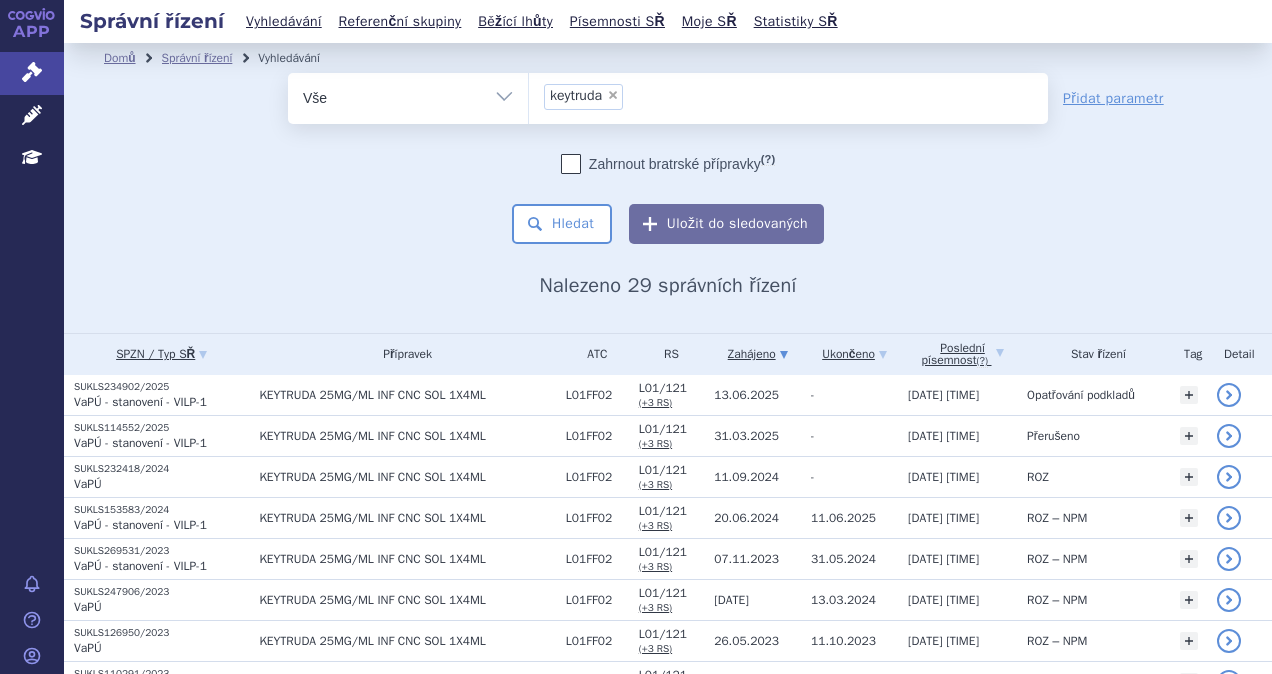 scroll, scrollTop: 0, scrollLeft: 0, axis: both 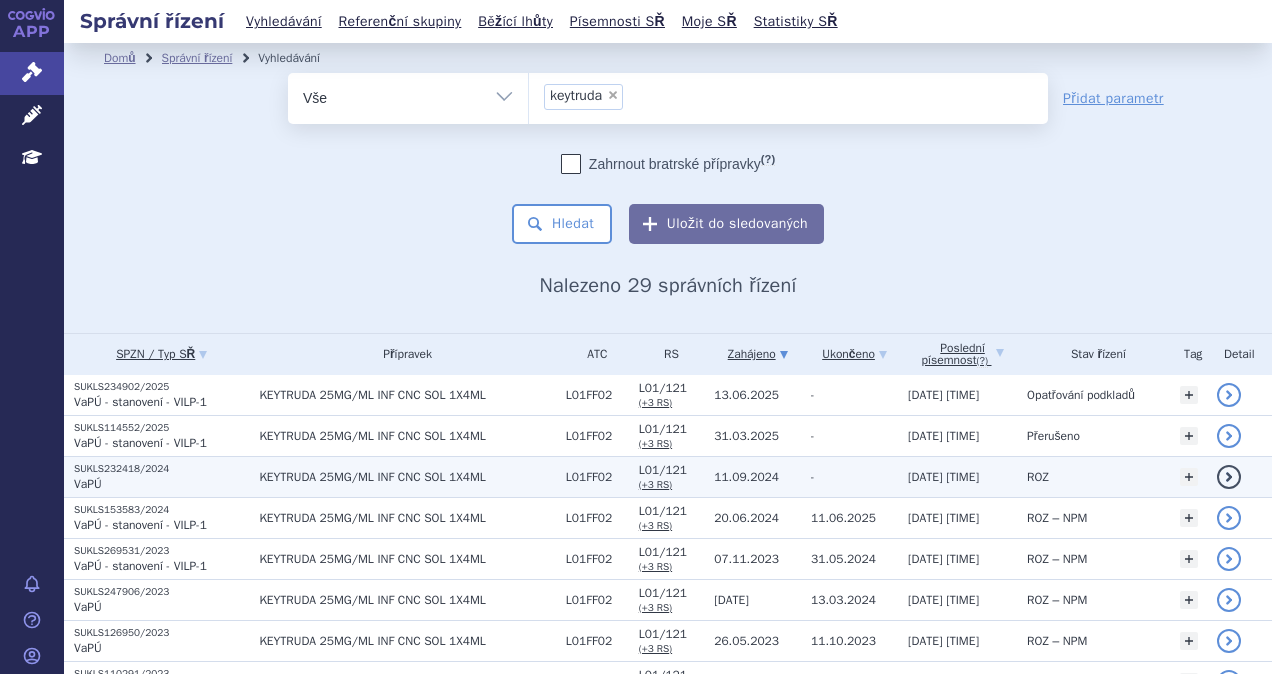click on "KEYTRUDA 25MG/ML INF CNC SOL 1X4ML" at bounding box center (402, 476) 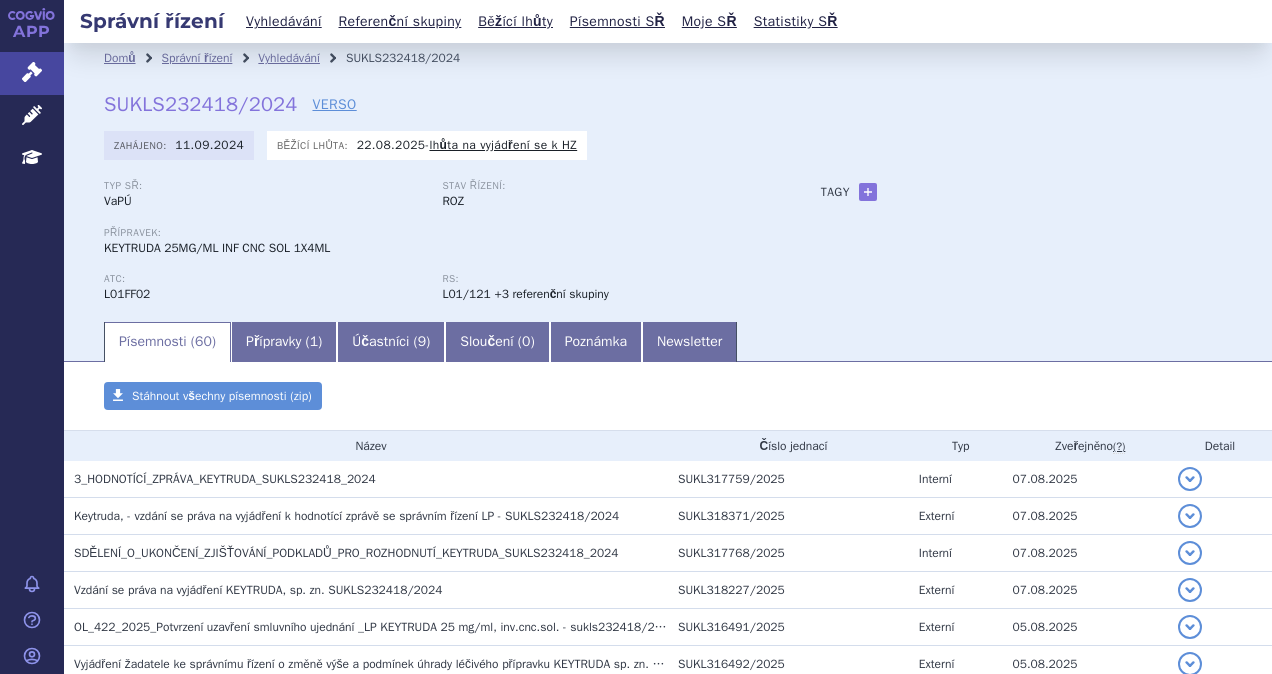 scroll, scrollTop: 0, scrollLeft: 0, axis: both 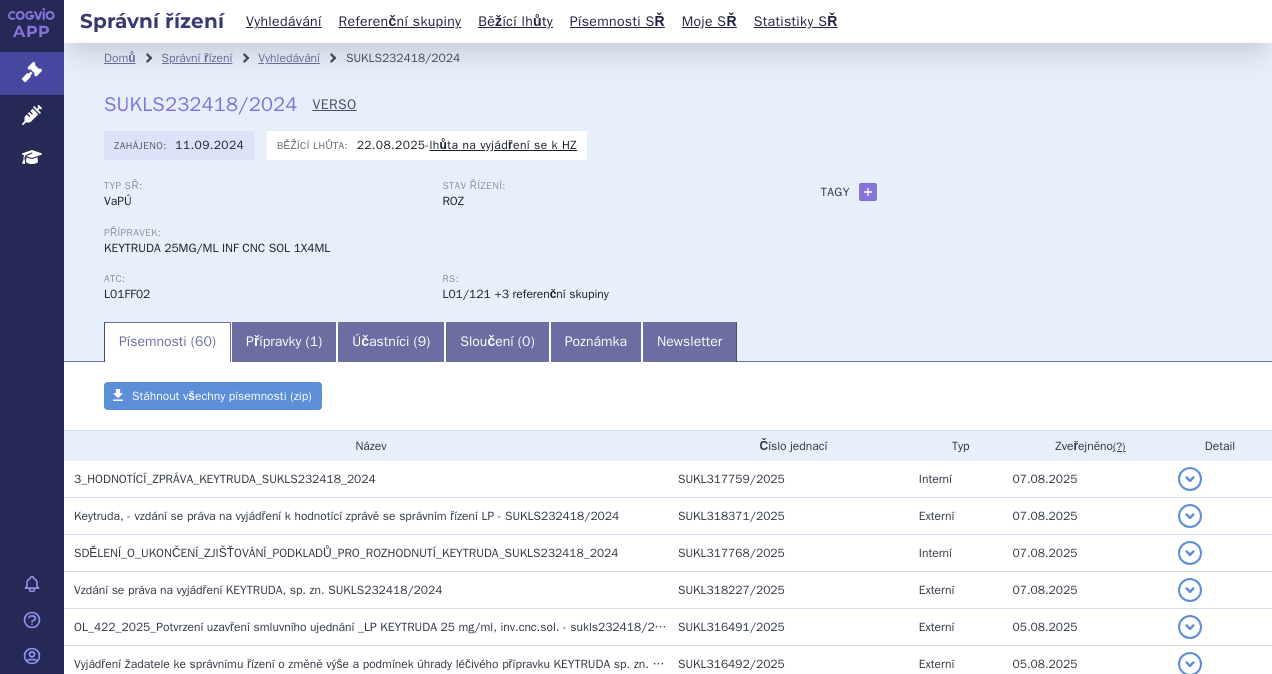 click on "VERSO" at bounding box center (334, 105) 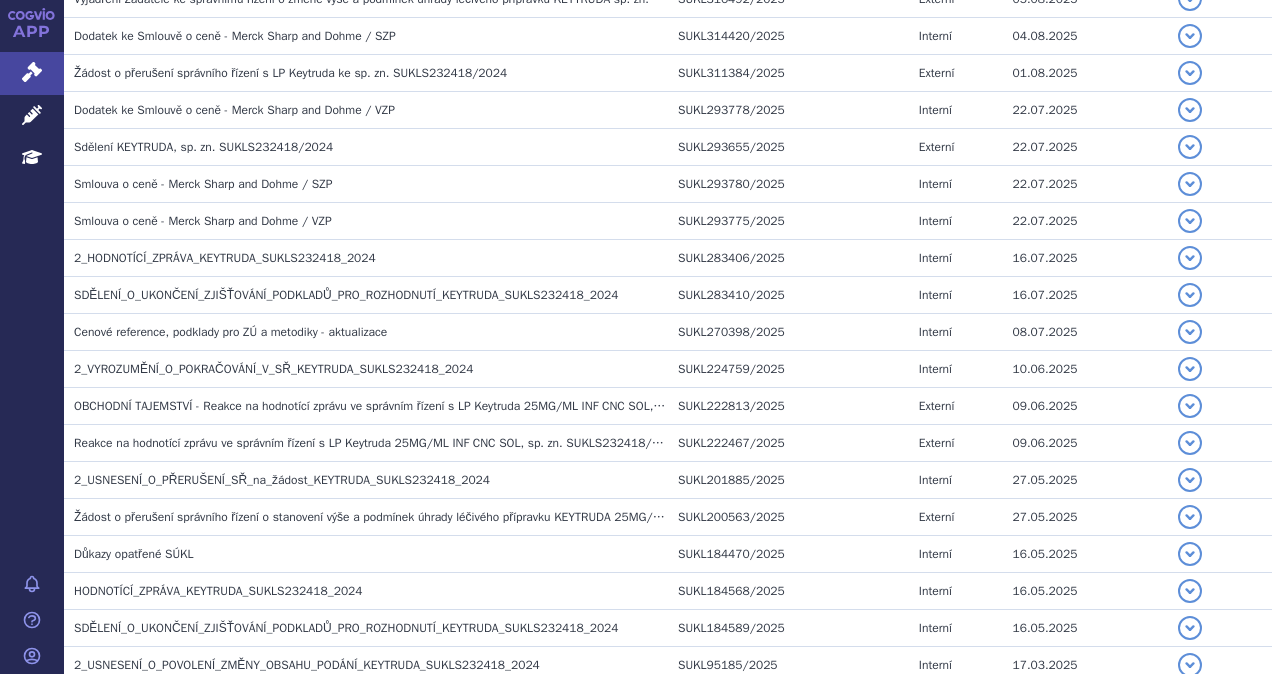 scroll, scrollTop: 668, scrollLeft: 0, axis: vertical 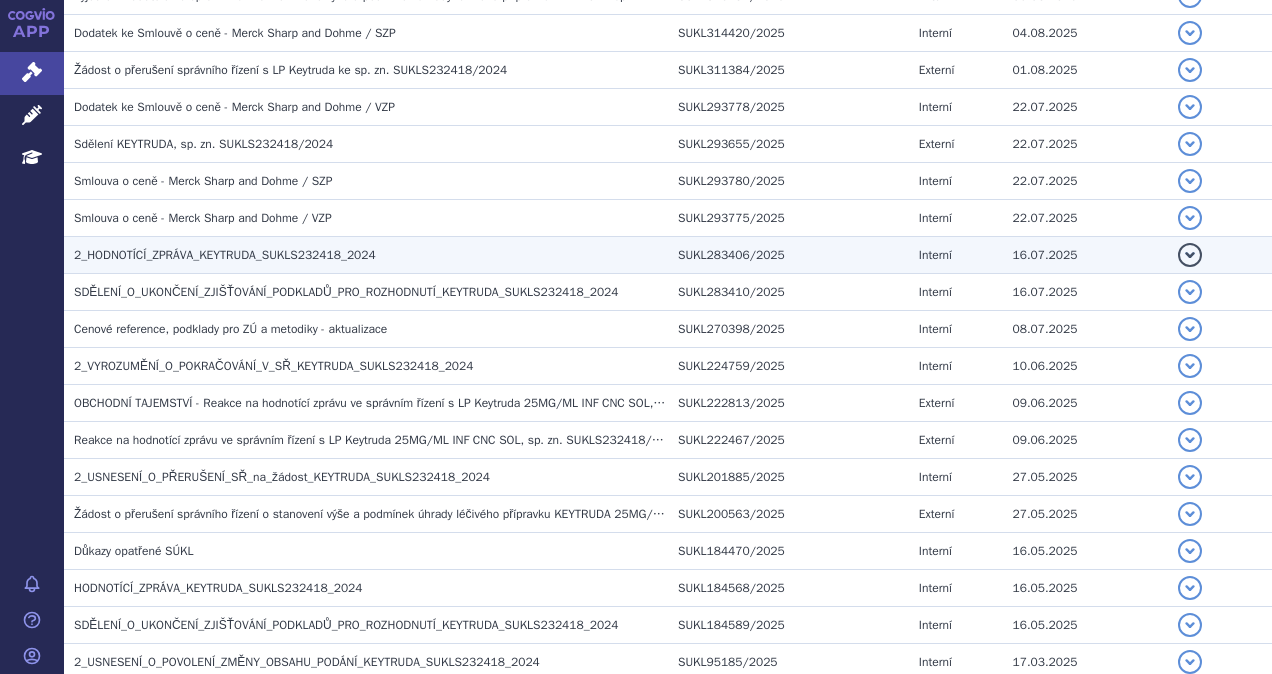 click on "2_HODNOTÍCÍ_ZPRÁVA_KEYTRUDA_SUKLS232418_2024" at bounding box center (225, 255) 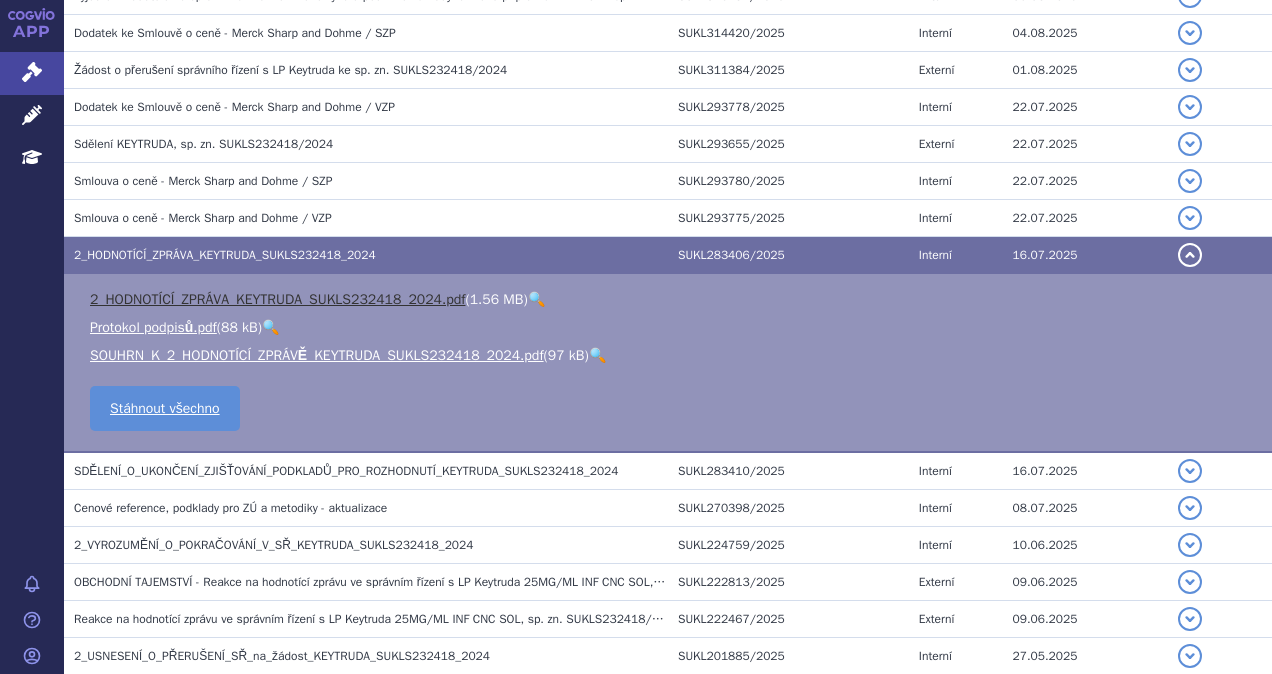 click on "2_HODNOTÍCÍ_ZPRÁVA_KEYTRUDA_SUKLS232418_2024.pdf" at bounding box center (277, 299) 